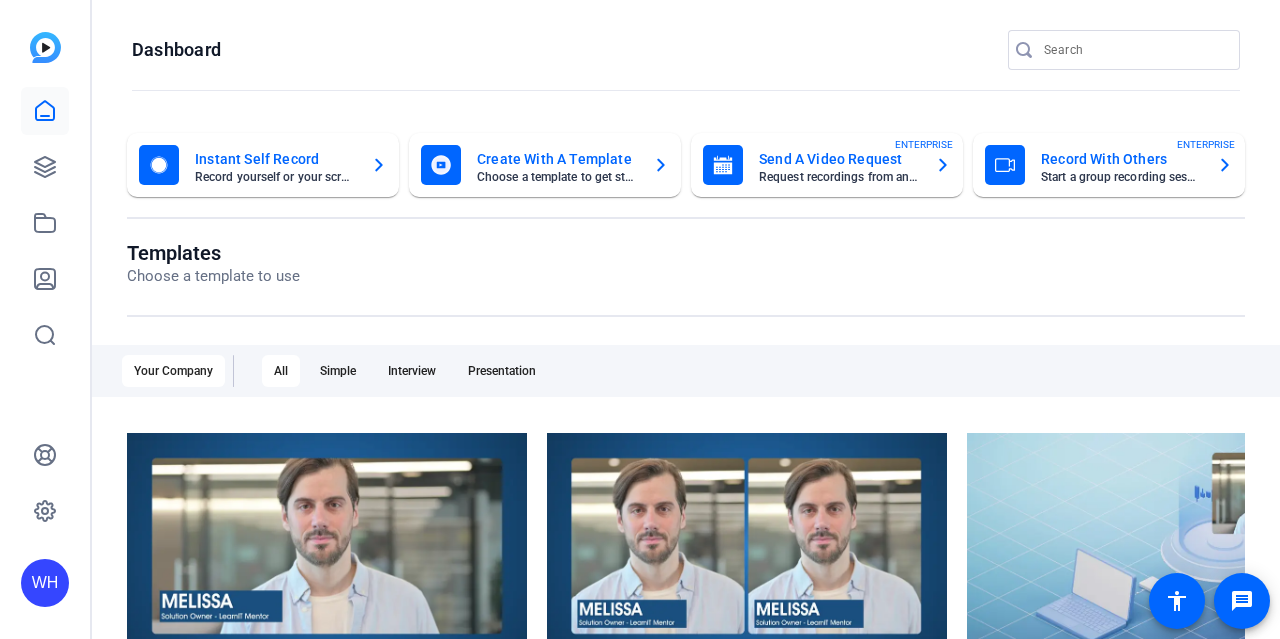 scroll, scrollTop: 0, scrollLeft: 0, axis: both 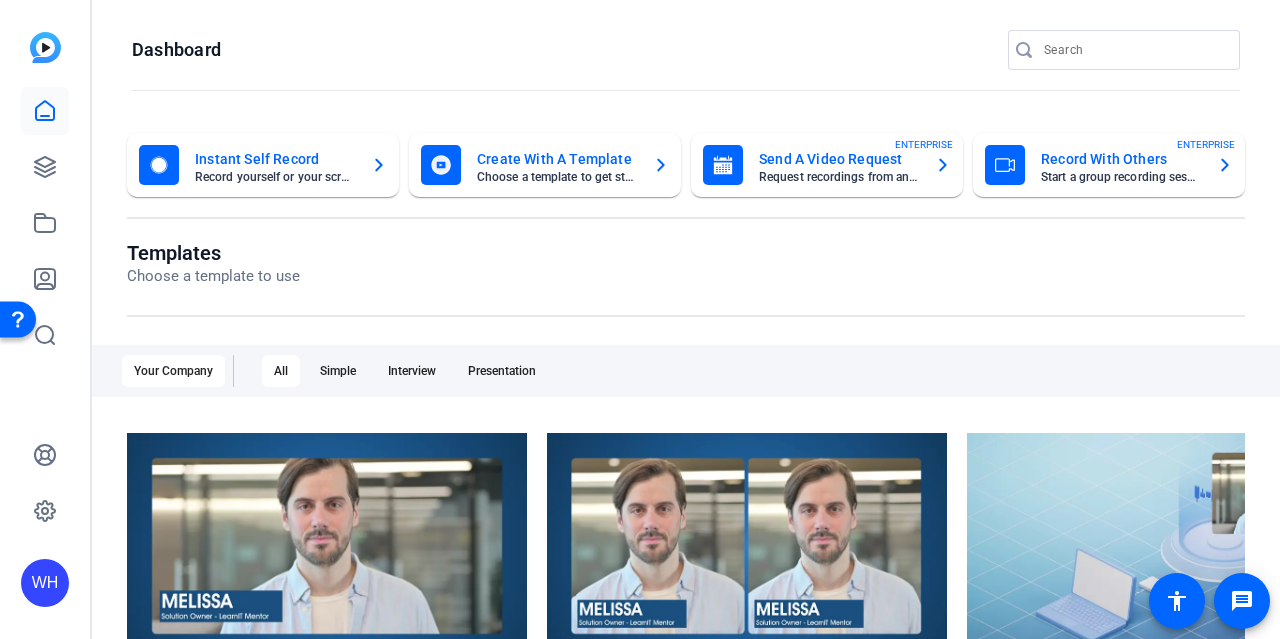 click on "Dashboard" 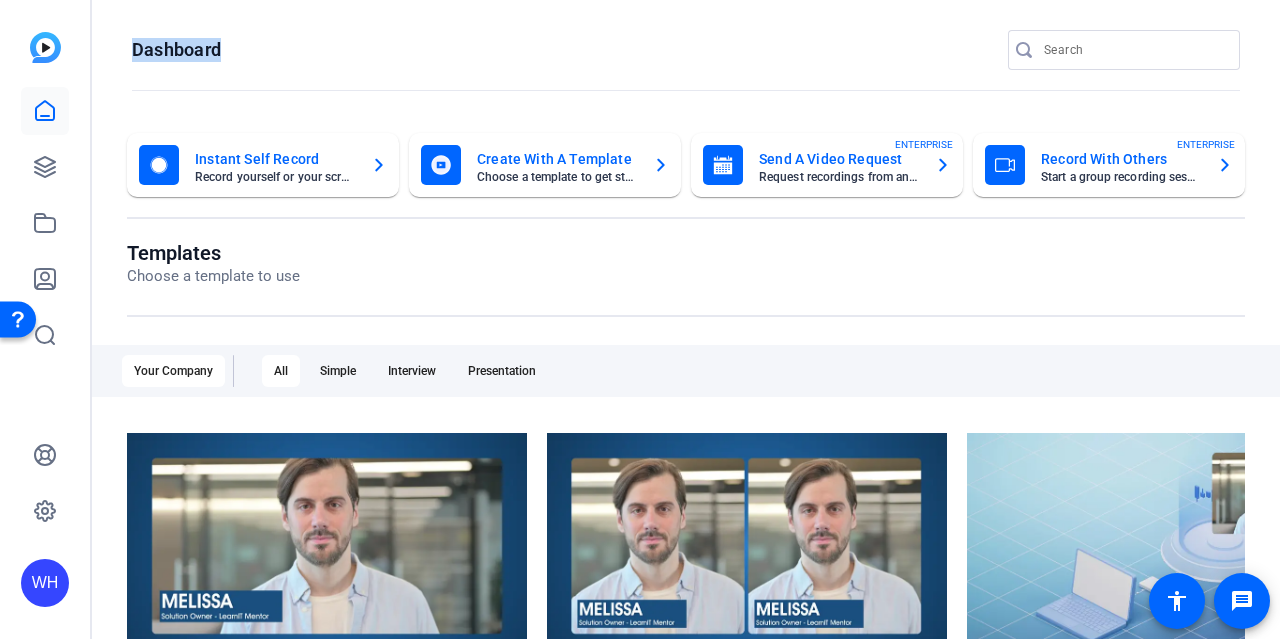 drag, startPoint x: 222, startPoint y: 49, endPoint x: 136, endPoint y: 47, distance: 86.023254 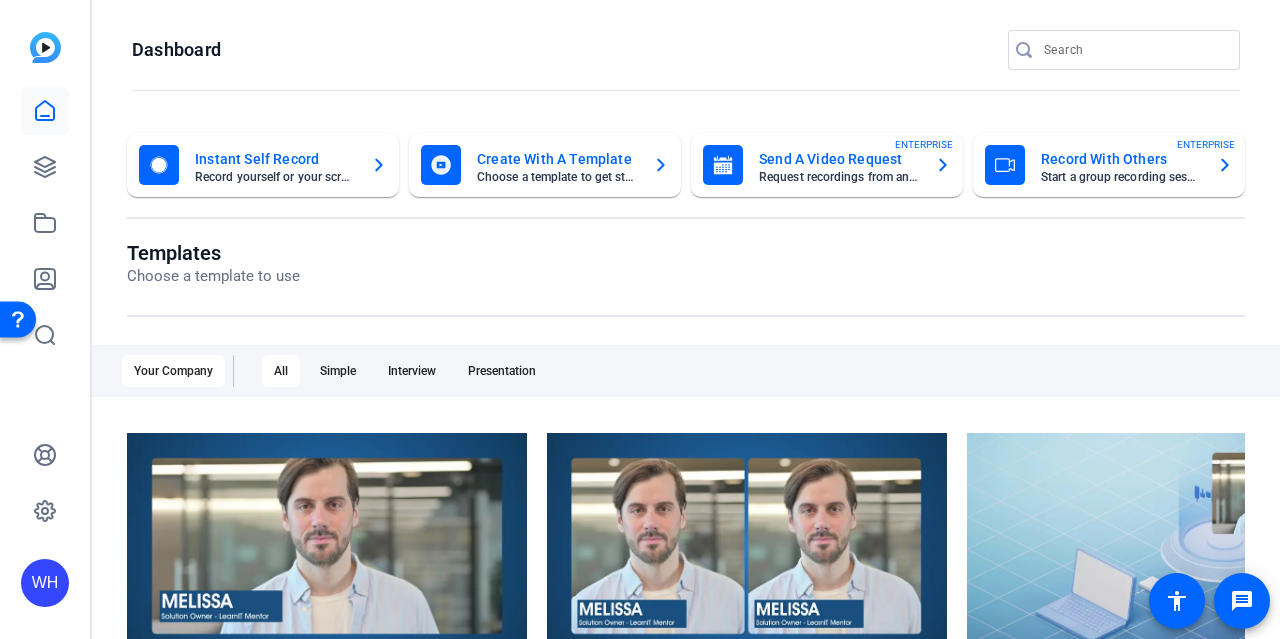 click on "Dashboard" 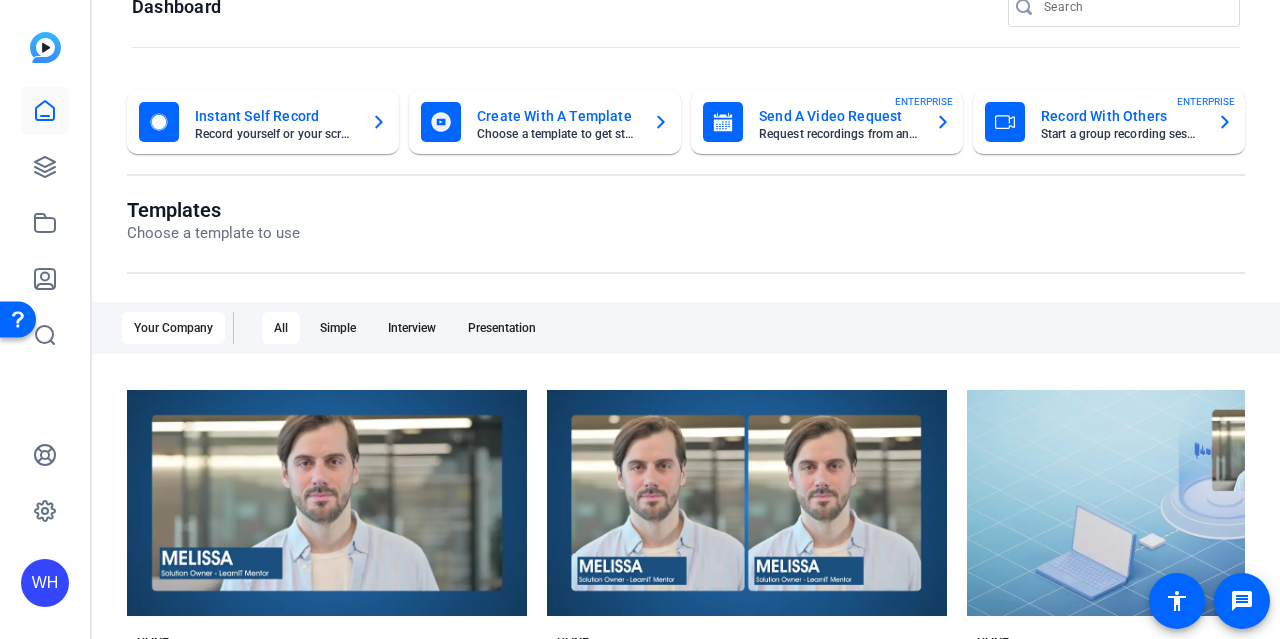 scroll, scrollTop: 0, scrollLeft: 0, axis: both 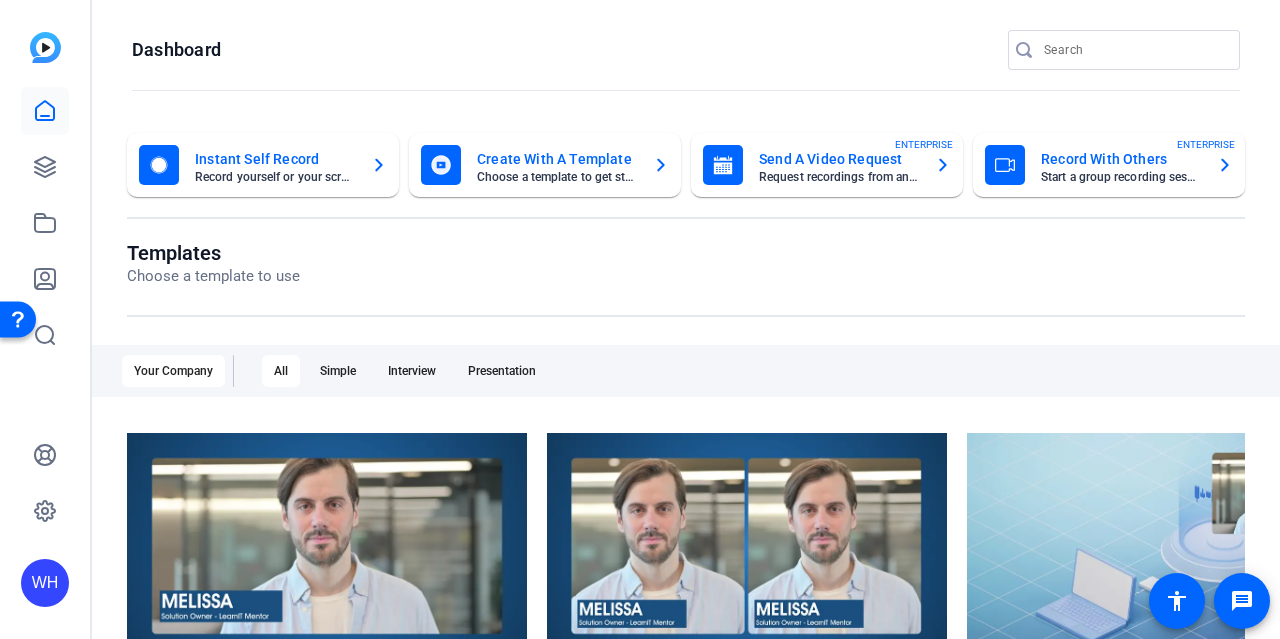 click on "Dashboard" 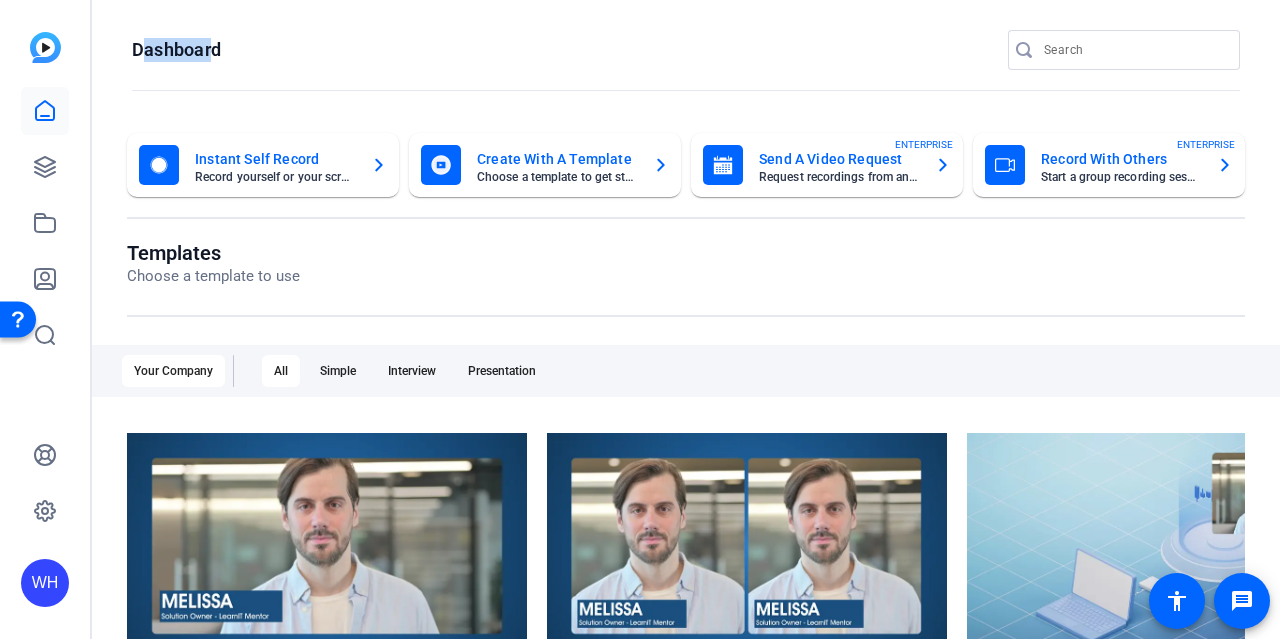 drag, startPoint x: 141, startPoint y: 49, endPoint x: 210, endPoint y: 52, distance: 69.065186 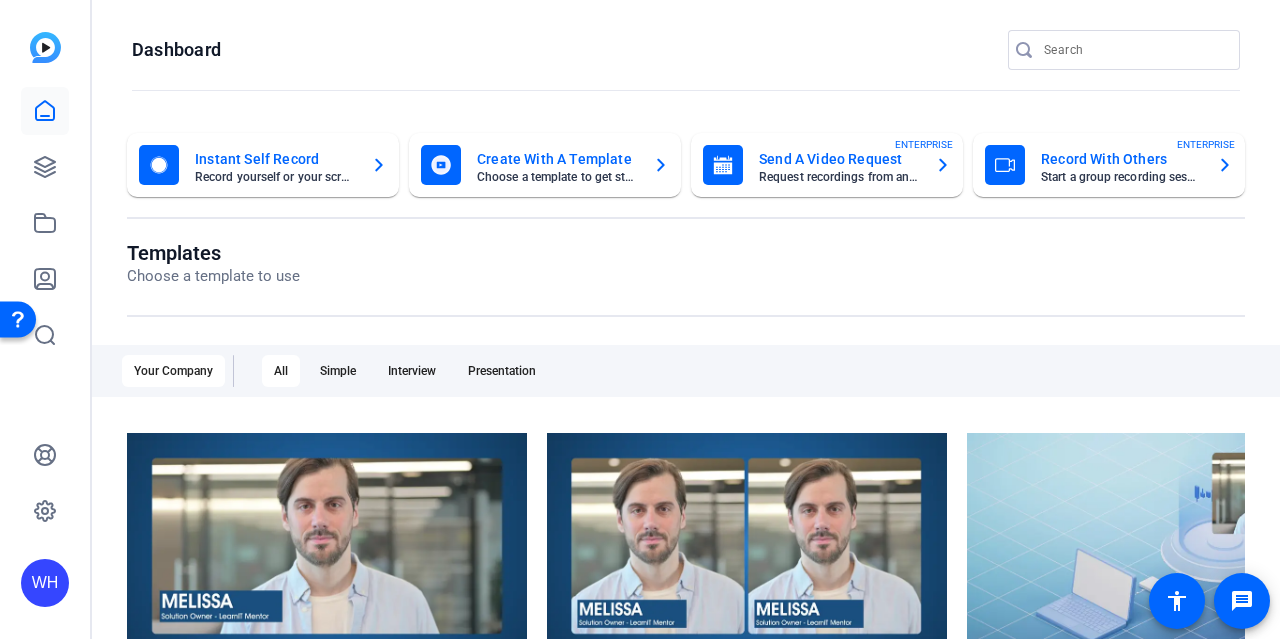 click on "Dashboard" 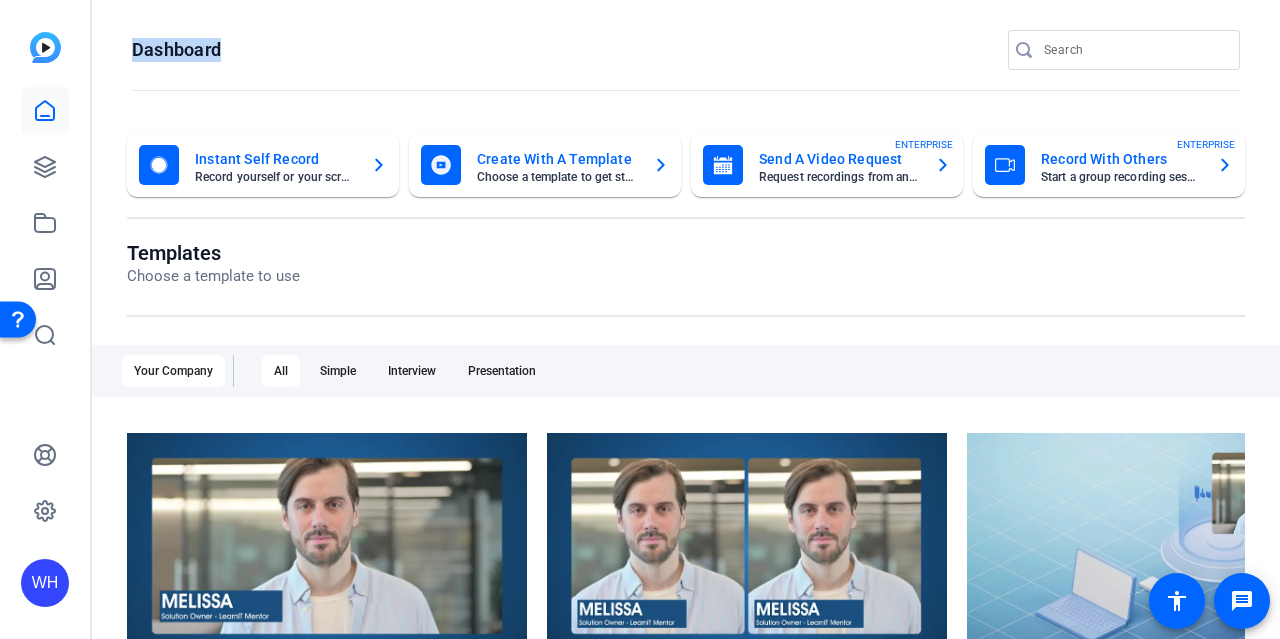 drag, startPoint x: 220, startPoint y: 49, endPoint x: 132, endPoint y: 57, distance: 88.362885 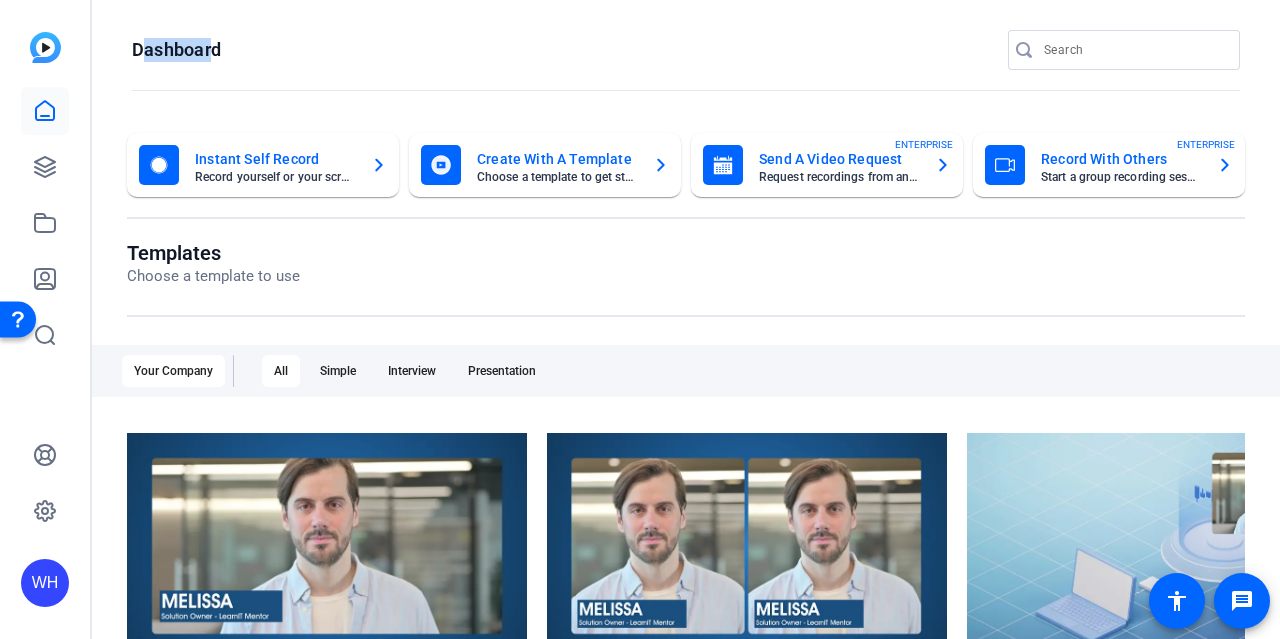 drag, startPoint x: 142, startPoint y: 47, endPoint x: 208, endPoint y: 43, distance: 66.1211 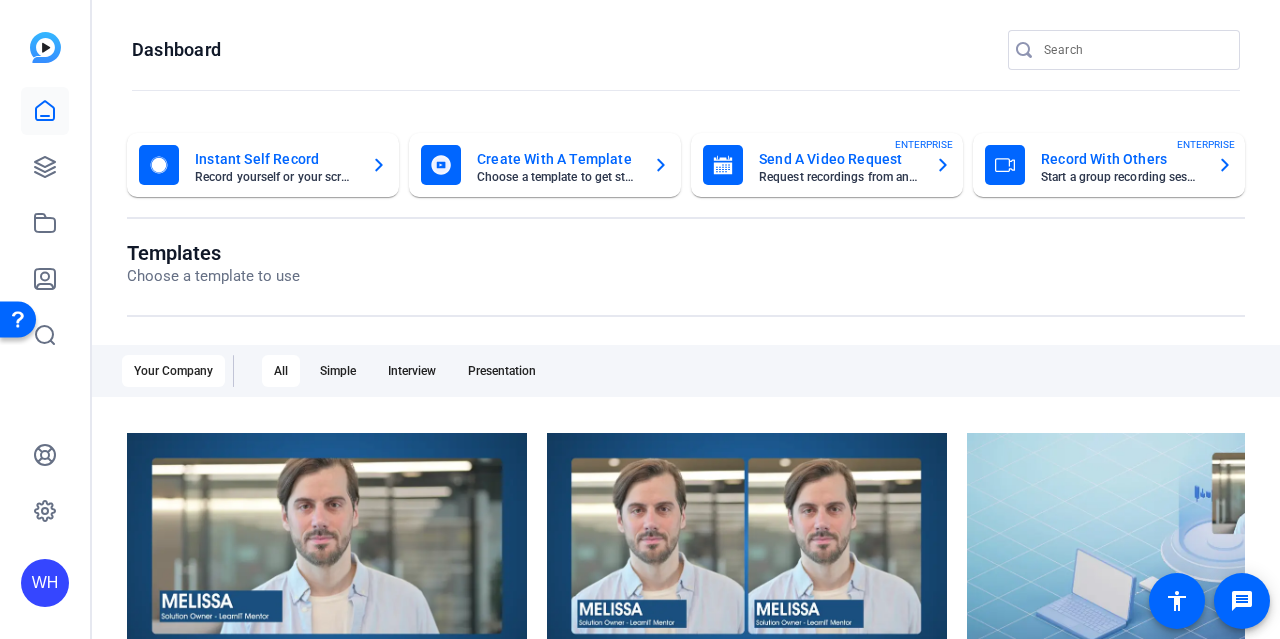 click on "Dashboard" 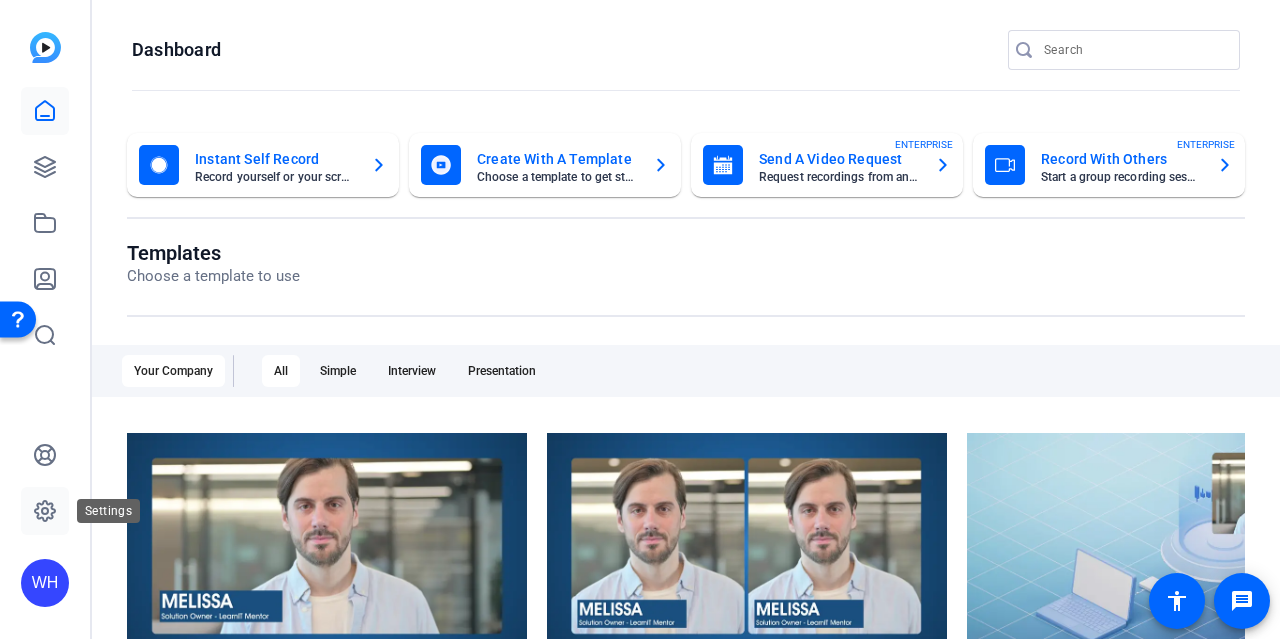 click 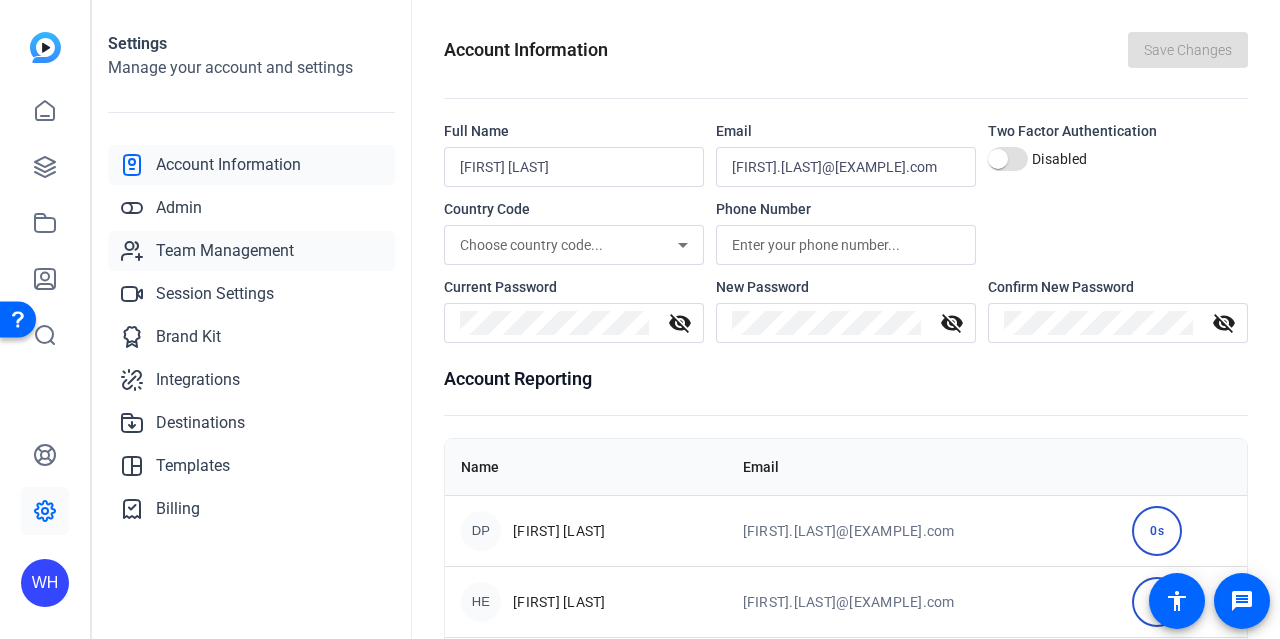 click on "Team Management" 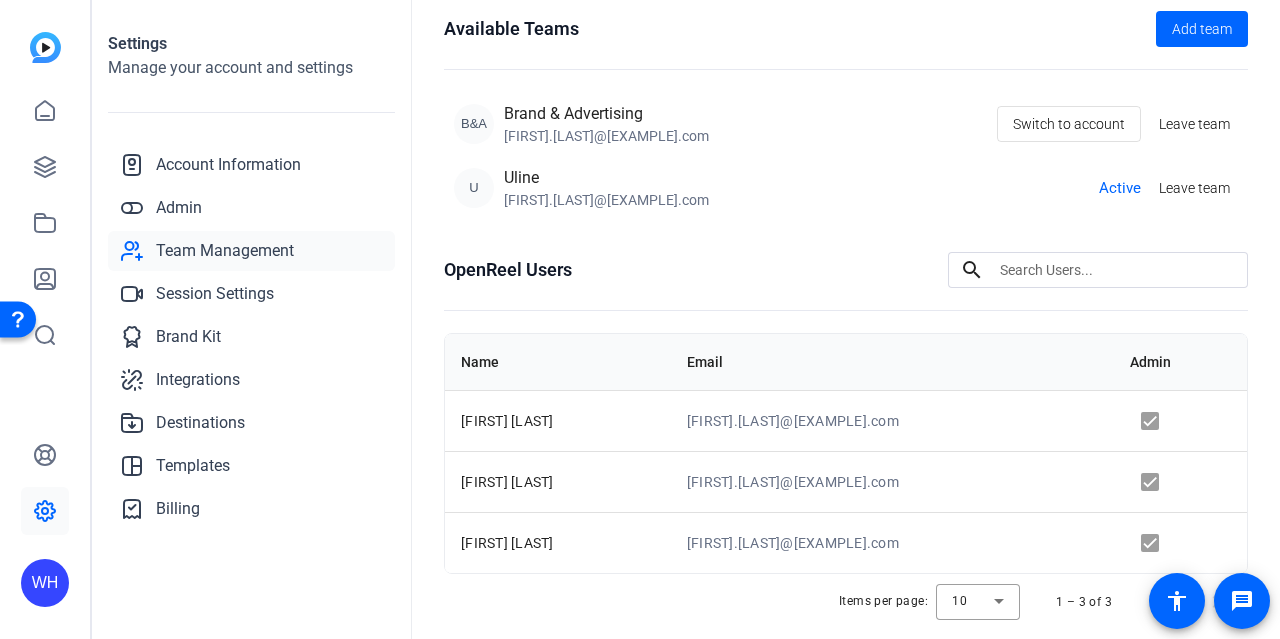 scroll, scrollTop: 113, scrollLeft: 0, axis: vertical 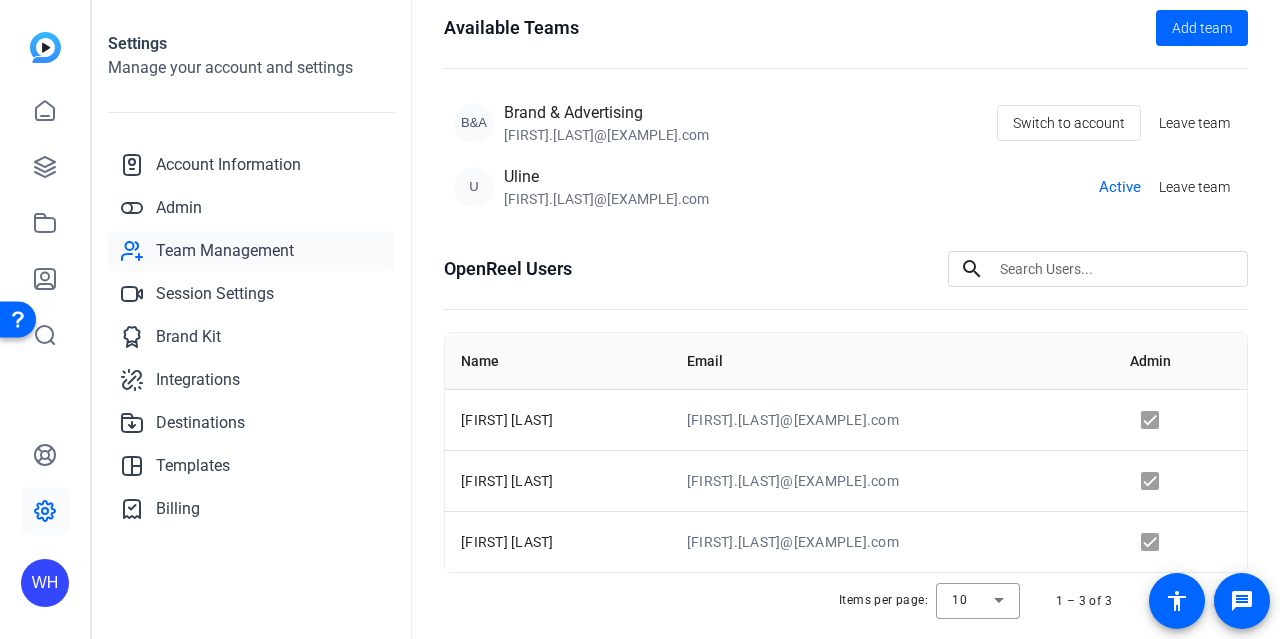 click on "OpenReel Users search Name Email Admin Dustin Peterson dustin.peterson@uline.com Haley Egle haley.egle@uline.com Will Horvath William.Horvath@uline.com Items per page: 10 1 – 3 of 3" 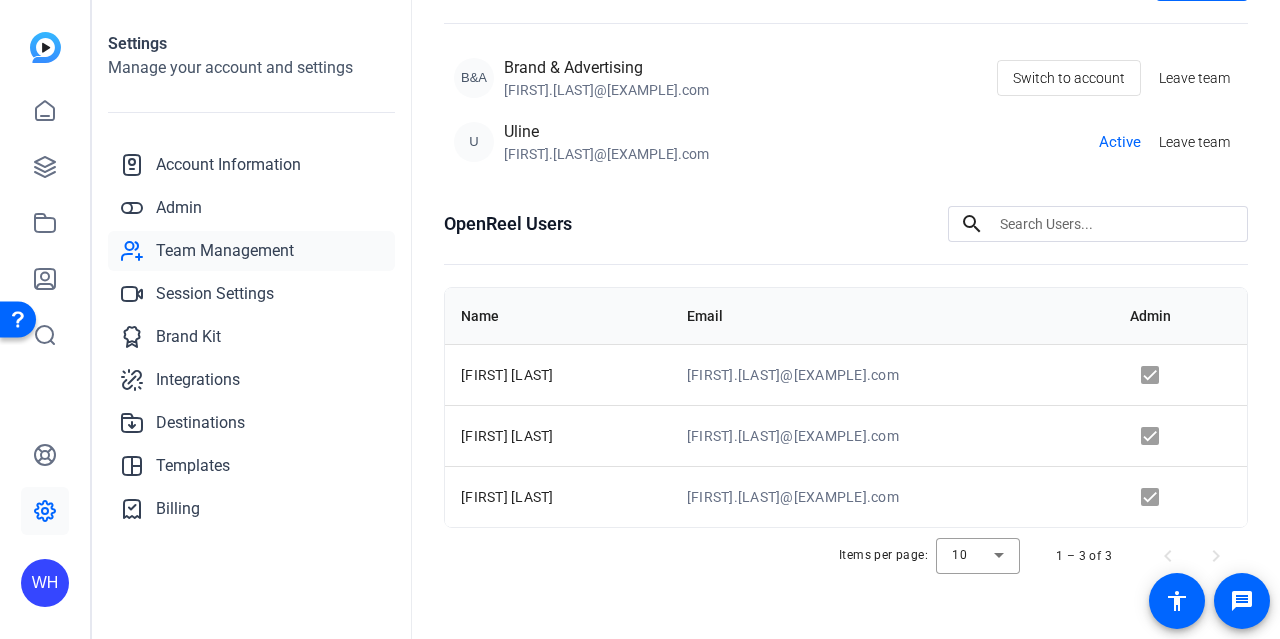 scroll, scrollTop: 0, scrollLeft: 0, axis: both 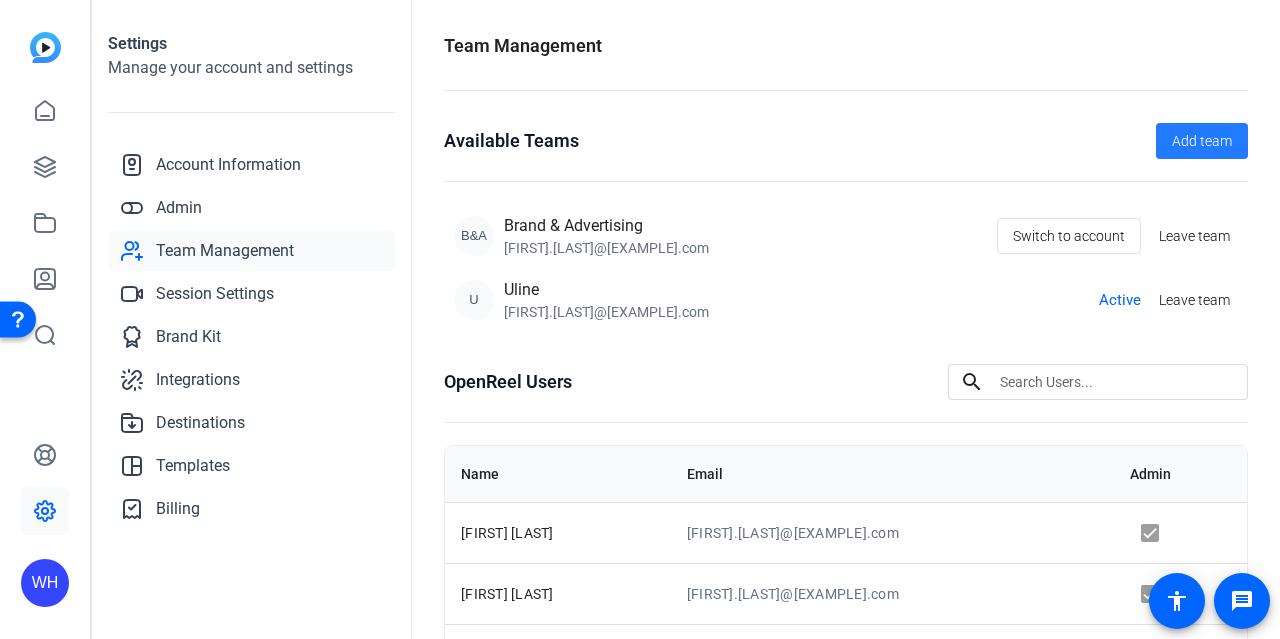 click on "Add team" 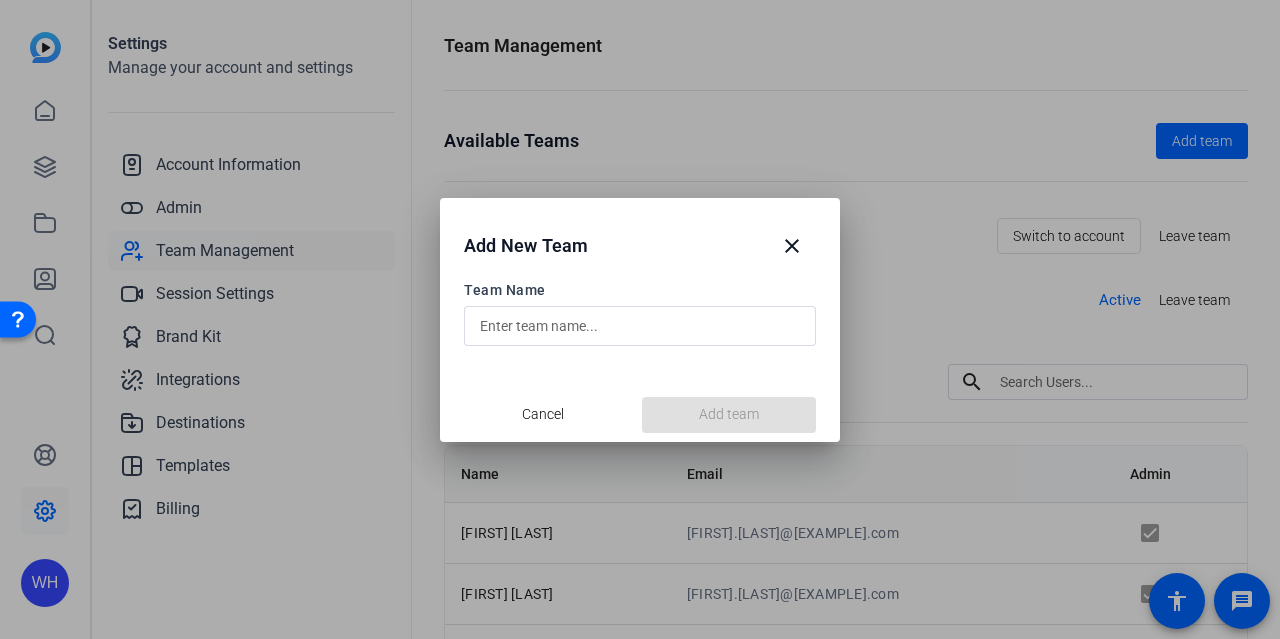 click at bounding box center [640, 326] 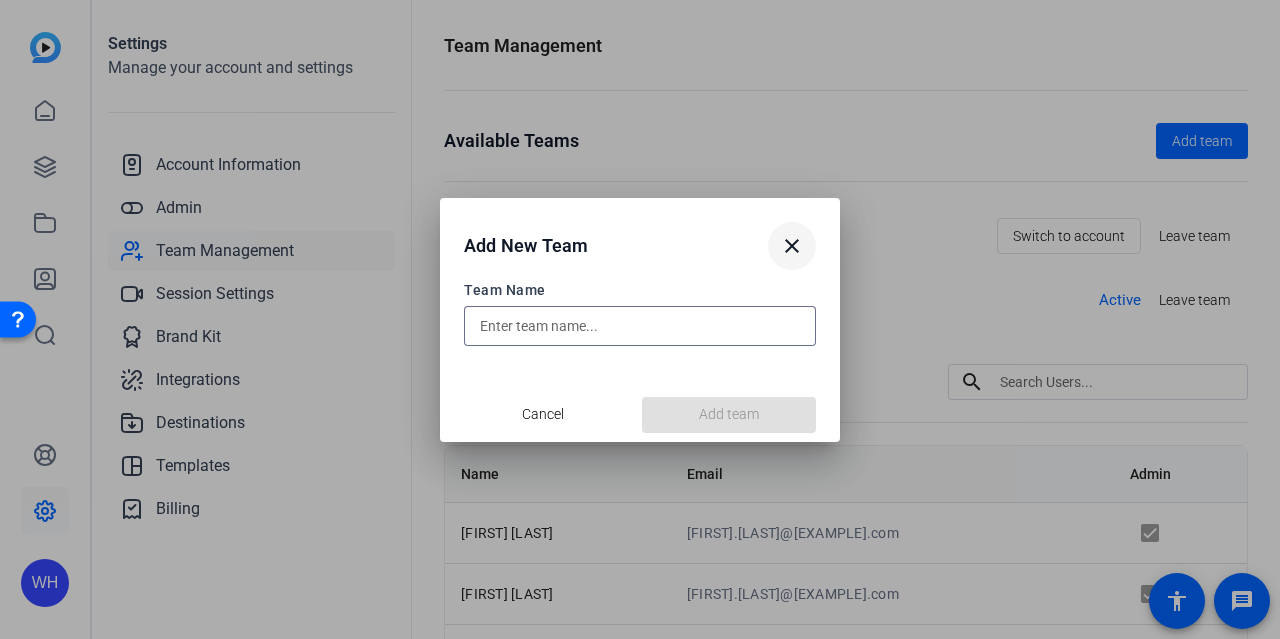 click on "close" at bounding box center [792, 246] 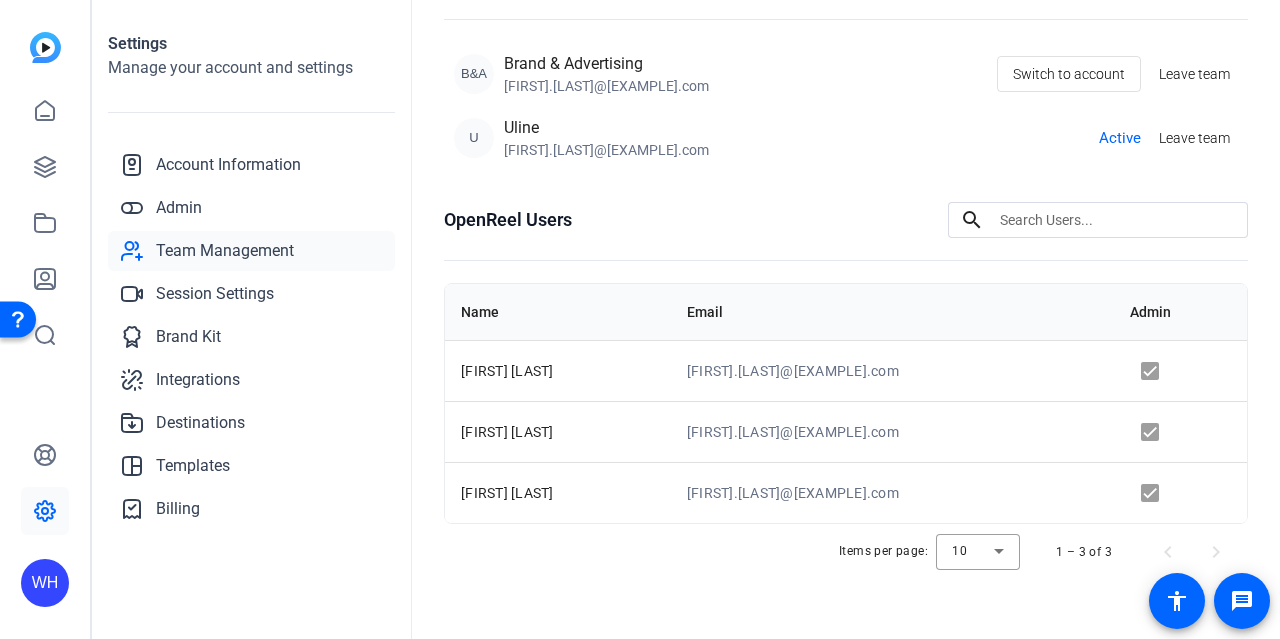 scroll, scrollTop: 162, scrollLeft: 0, axis: vertical 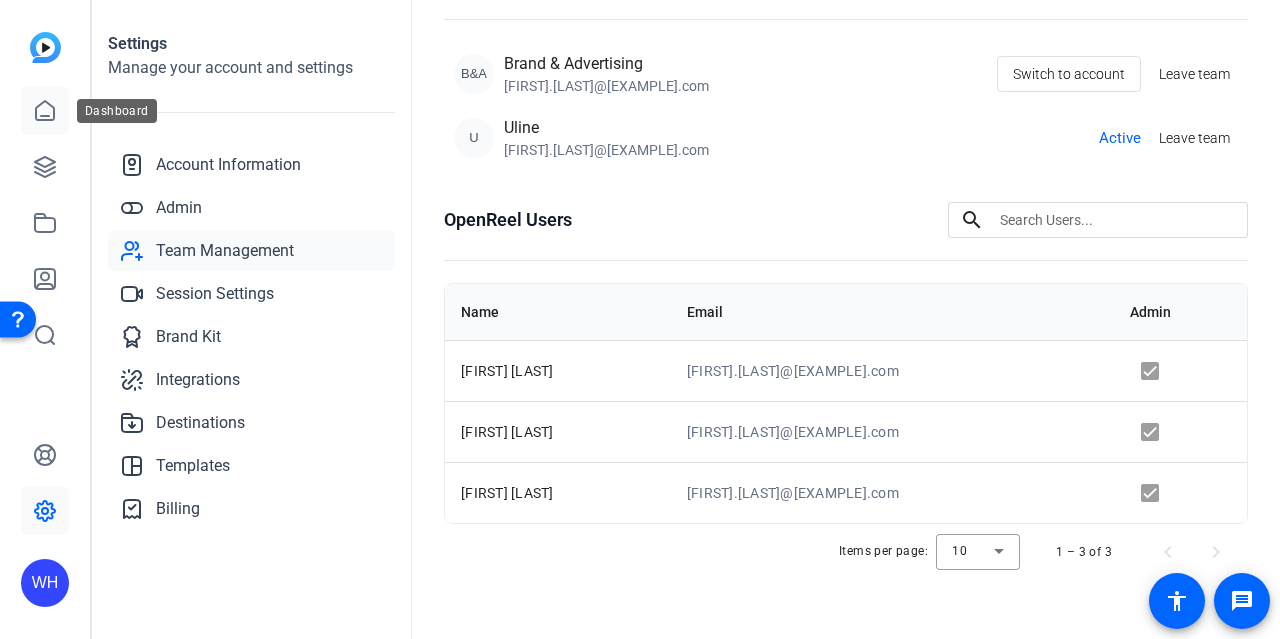click 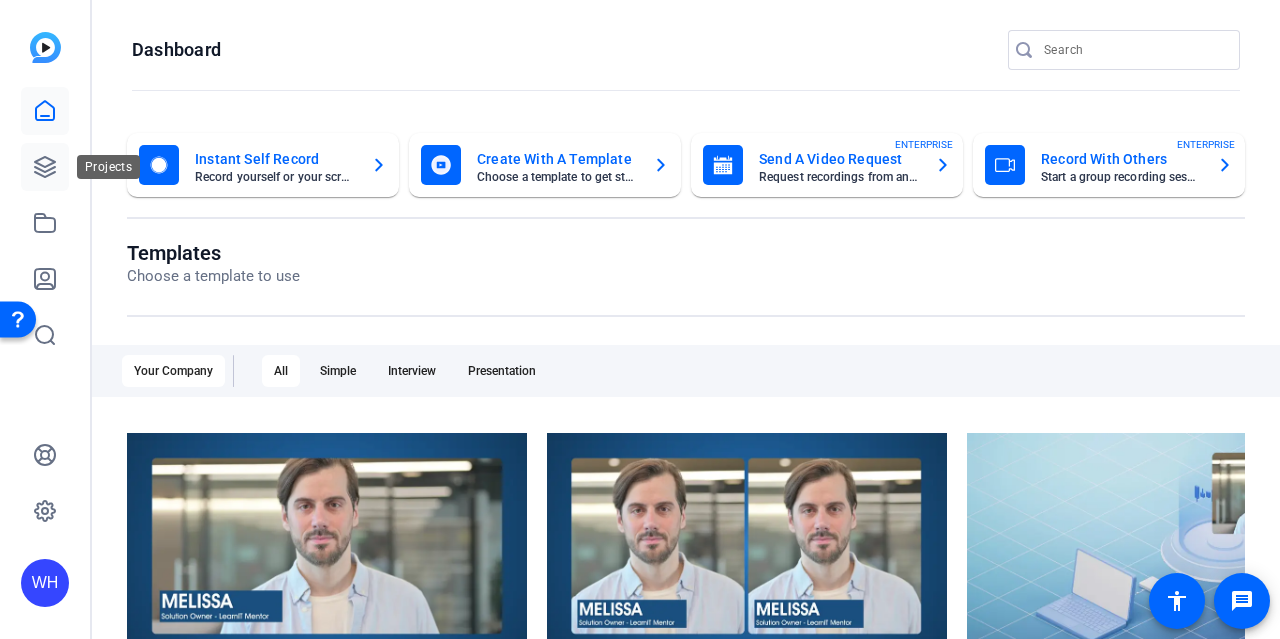 click 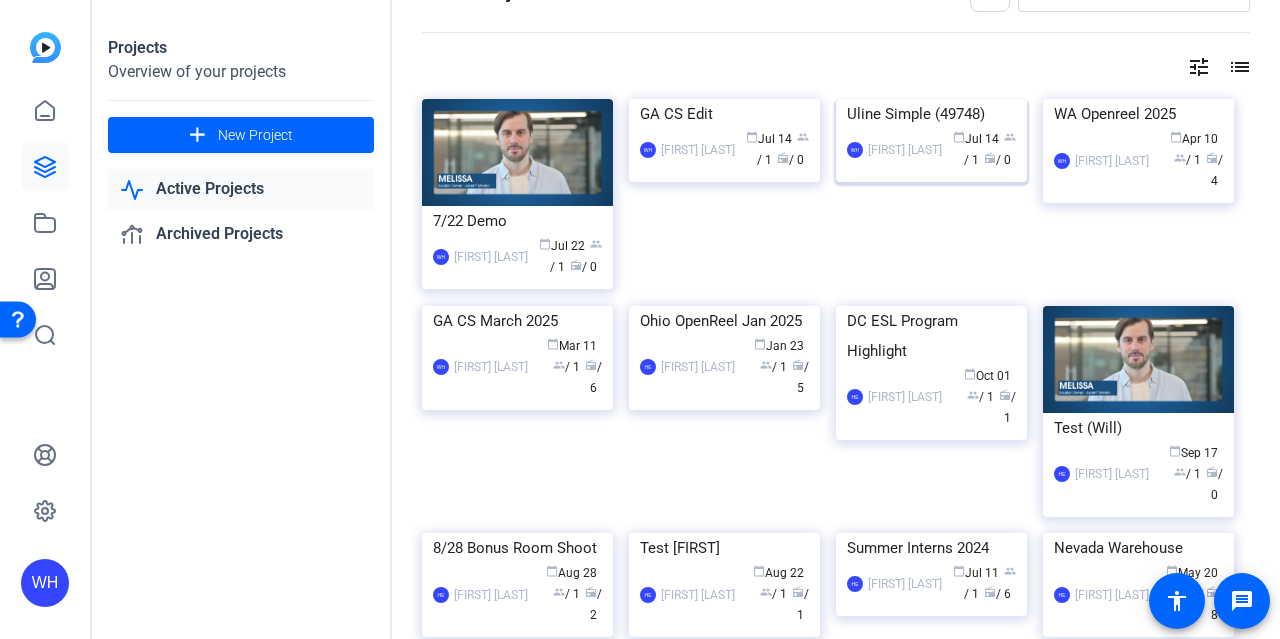 scroll, scrollTop: 48, scrollLeft: 0, axis: vertical 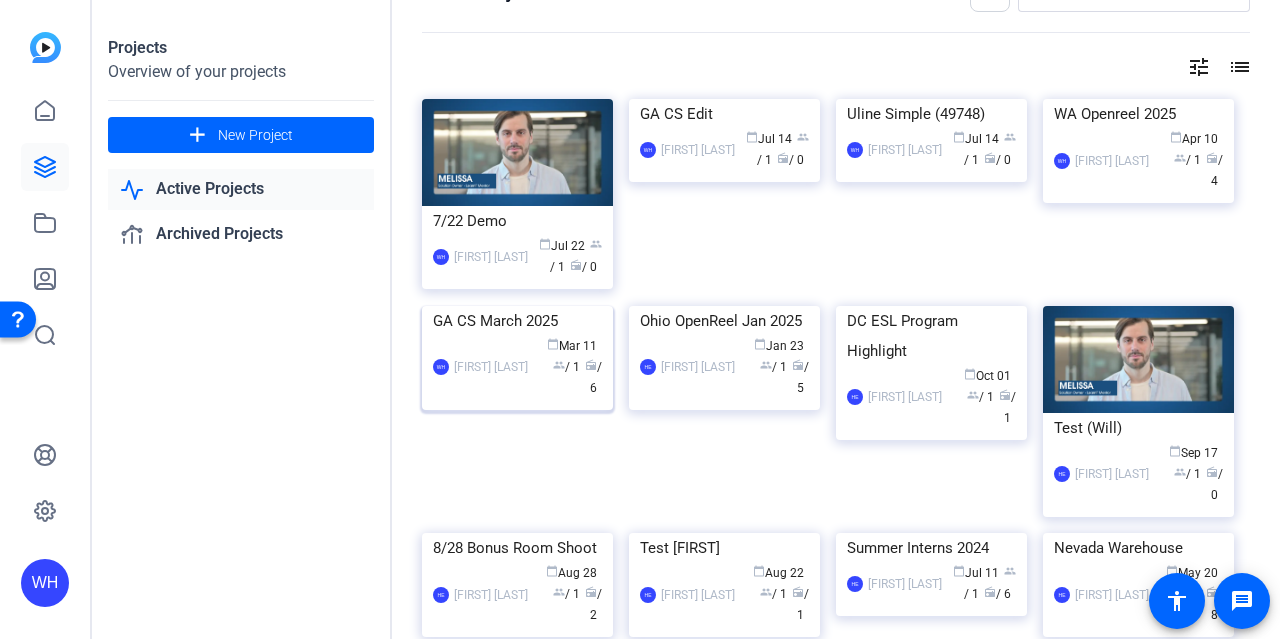 click on "[FIRST] [LAST]" 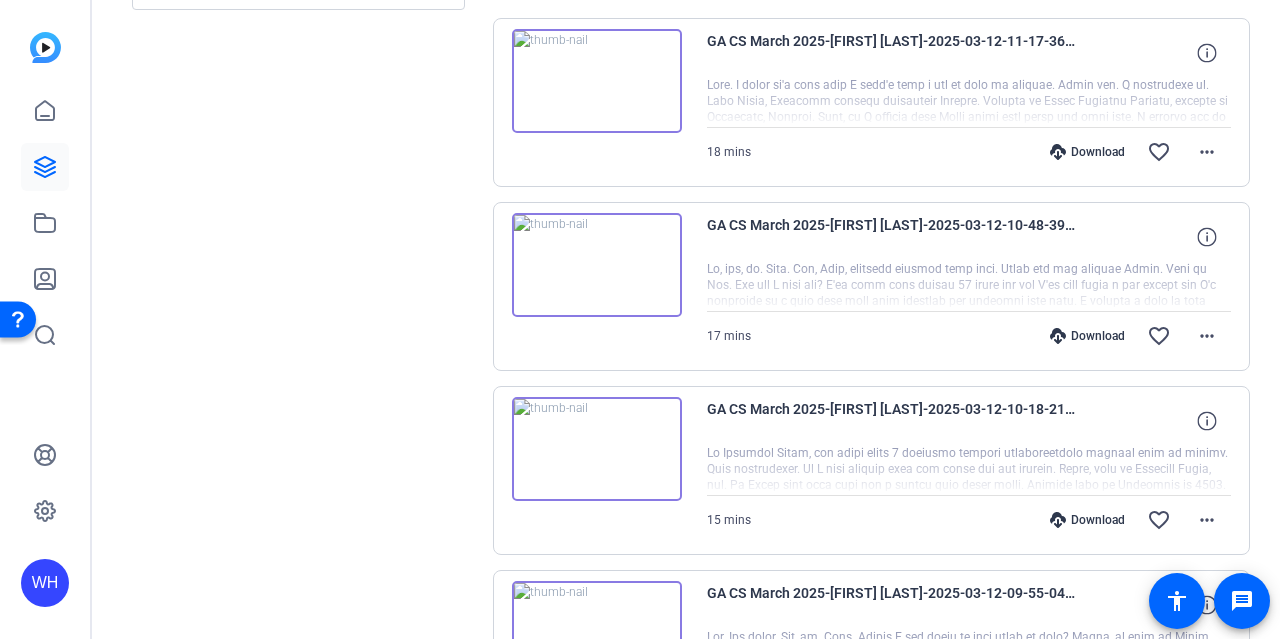 scroll, scrollTop: 453, scrollLeft: 0, axis: vertical 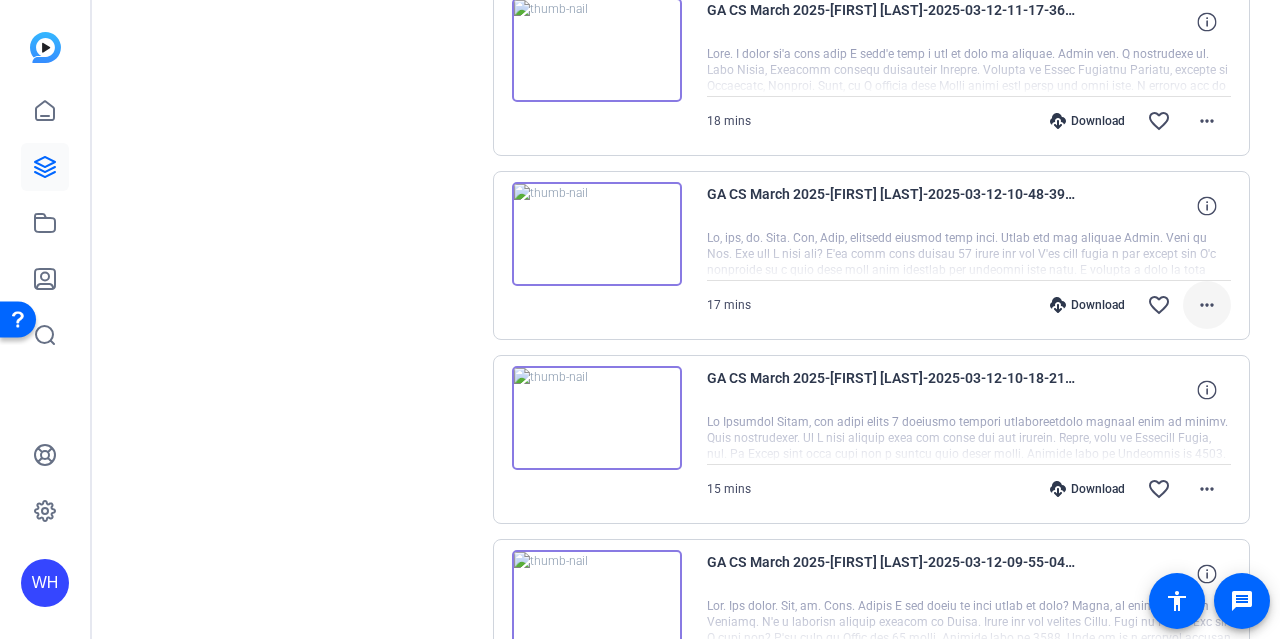 click on "more_horiz" at bounding box center [1207, 305] 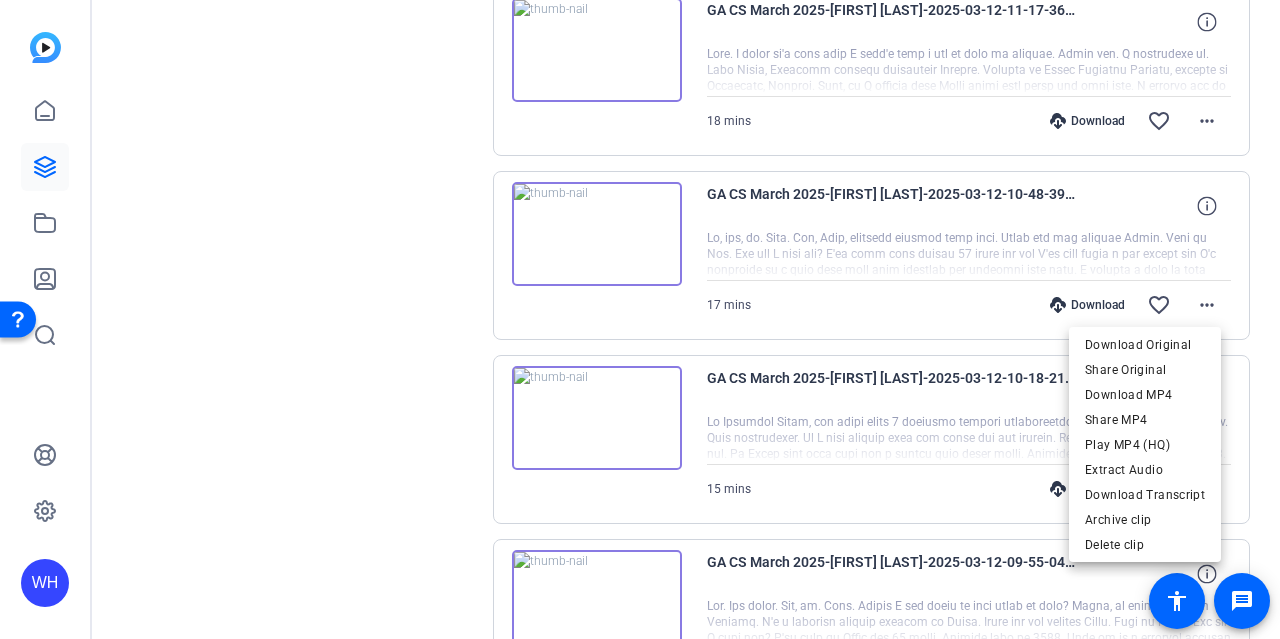 click at bounding box center [640, 319] 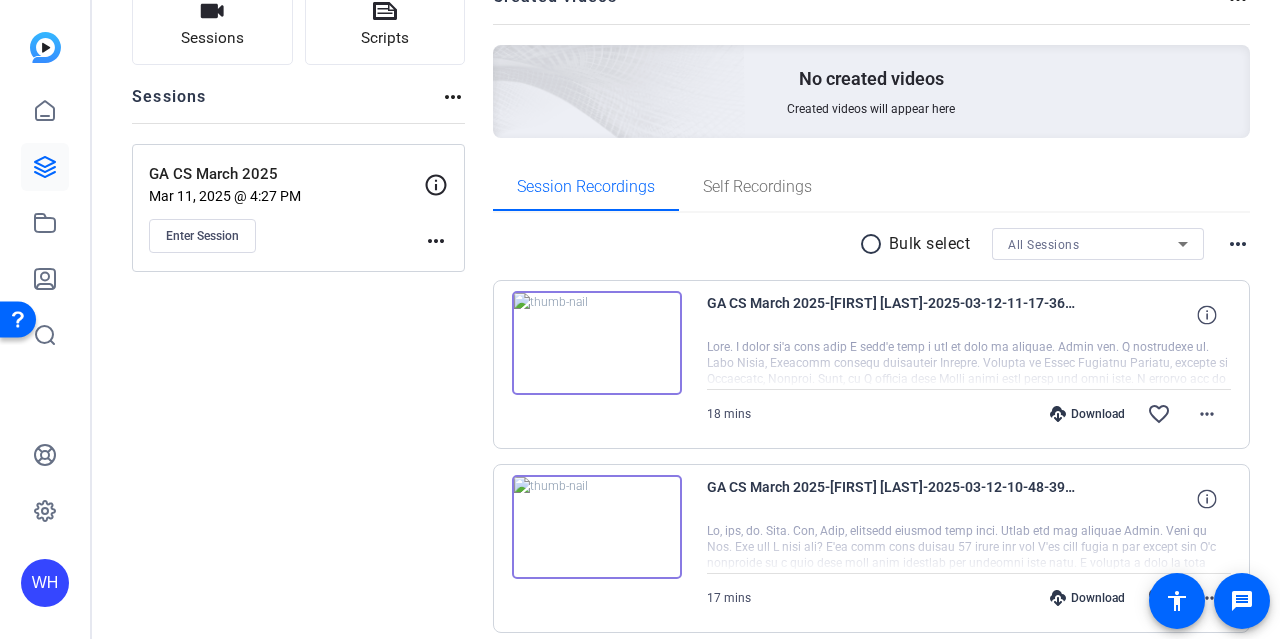 scroll, scrollTop: 160, scrollLeft: 0, axis: vertical 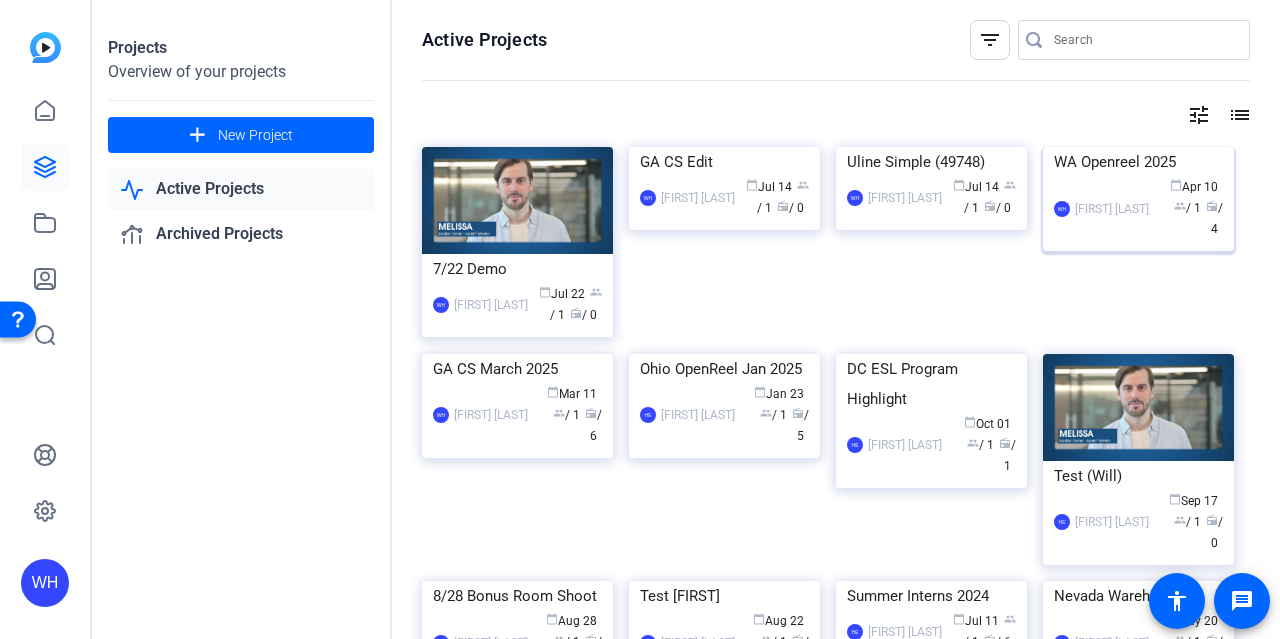 click on "WH [FIRST] [LAST] calendar_today Apr 10 group / 1 radio / 4" 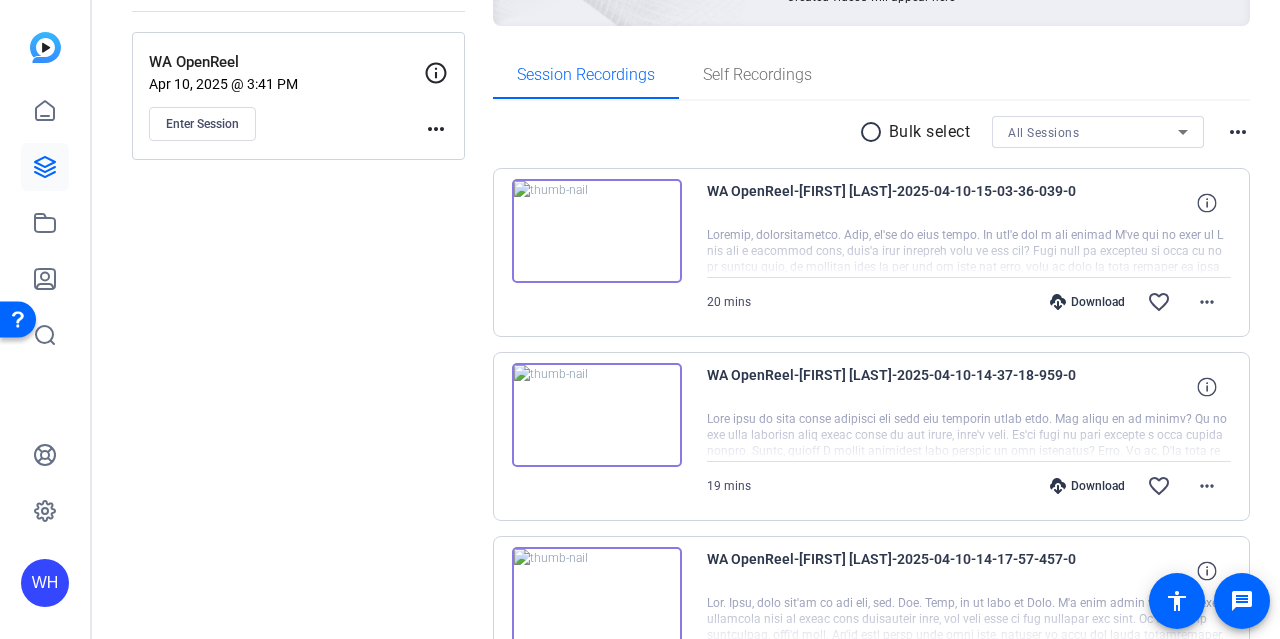 scroll, scrollTop: 272, scrollLeft: 0, axis: vertical 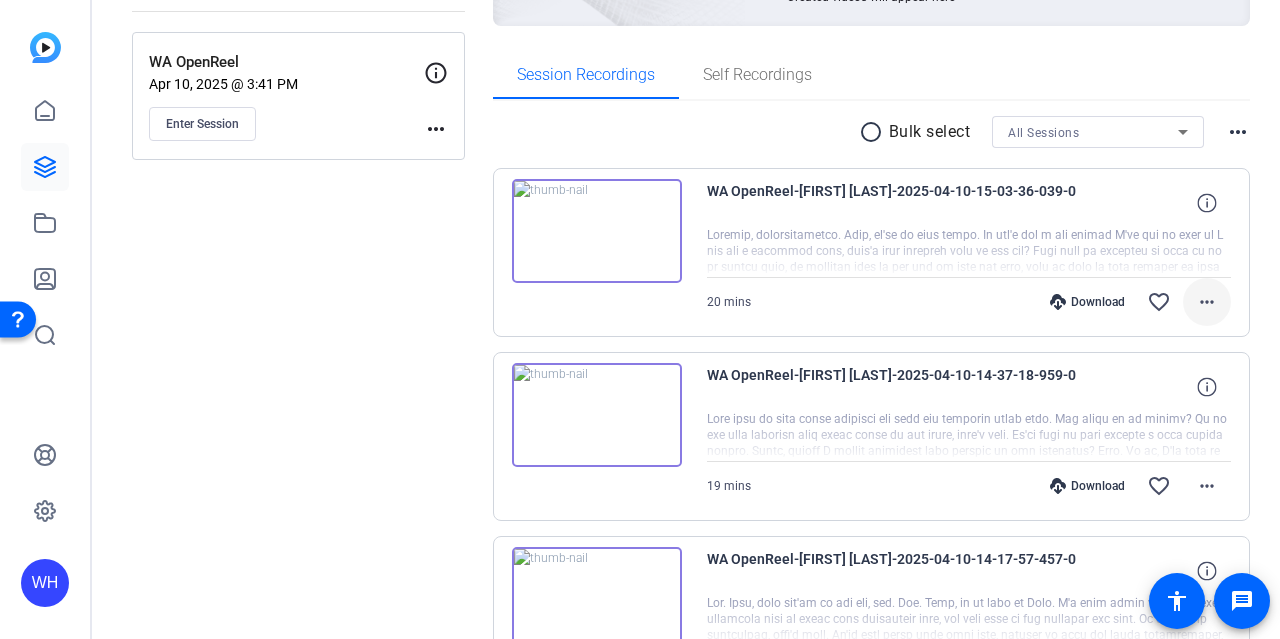 click at bounding box center [1207, 302] 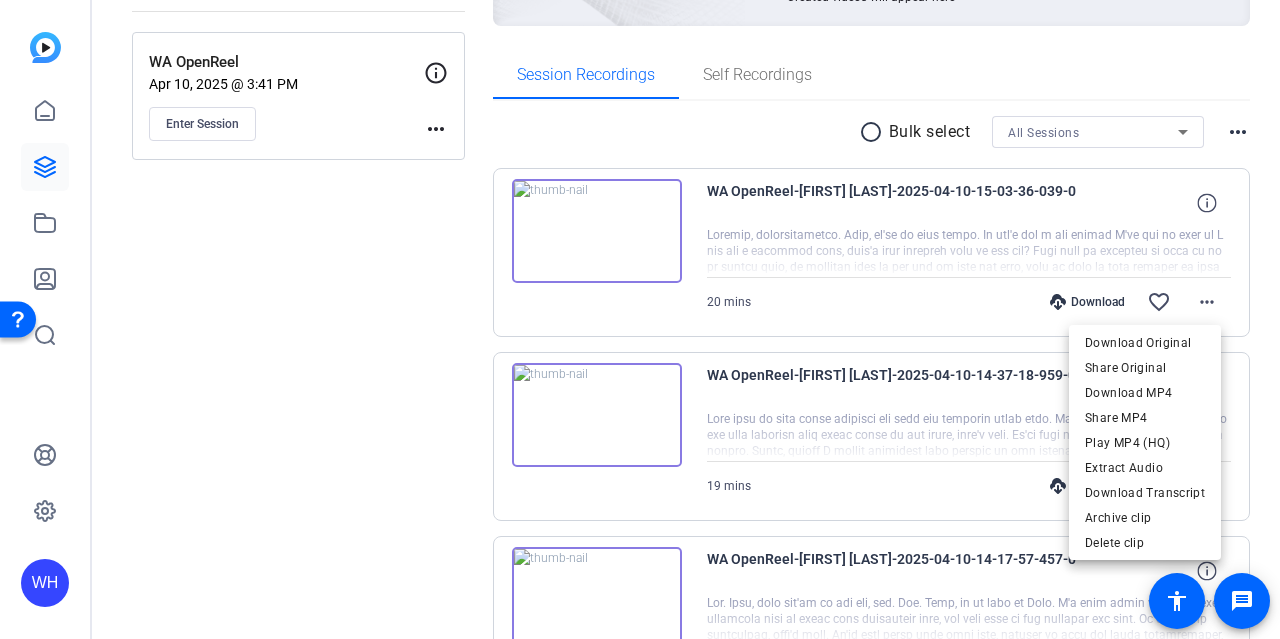 click at bounding box center [640, 319] 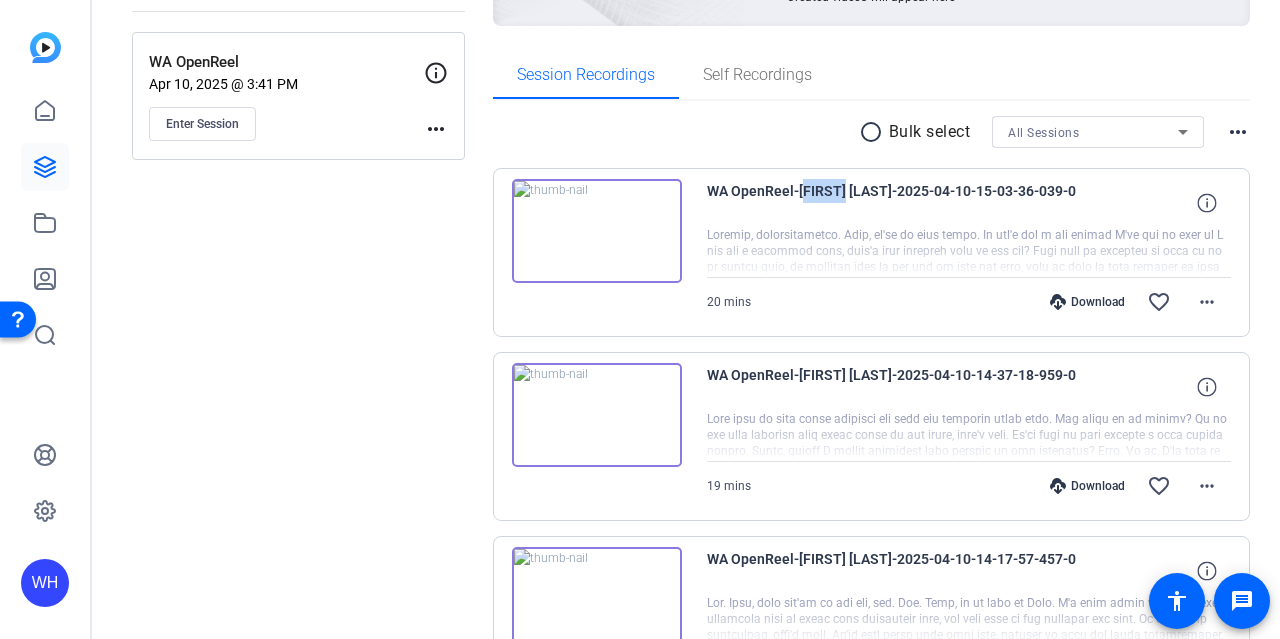click on "WA OpenReel-[FIRST] [LAST]-2025-04-10-15-03-36-039-0" at bounding box center (892, 203) 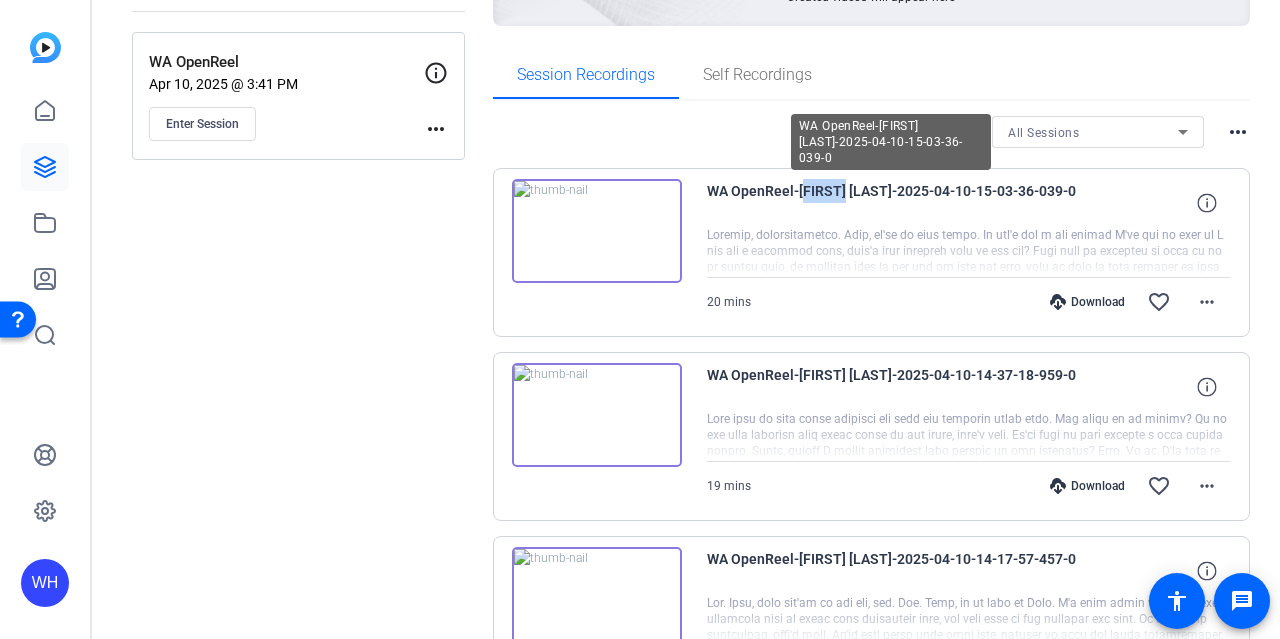 click on "WA OpenReel-[FIRST] [LAST]-2025-04-10-15-03-36-039-0" at bounding box center (892, 203) 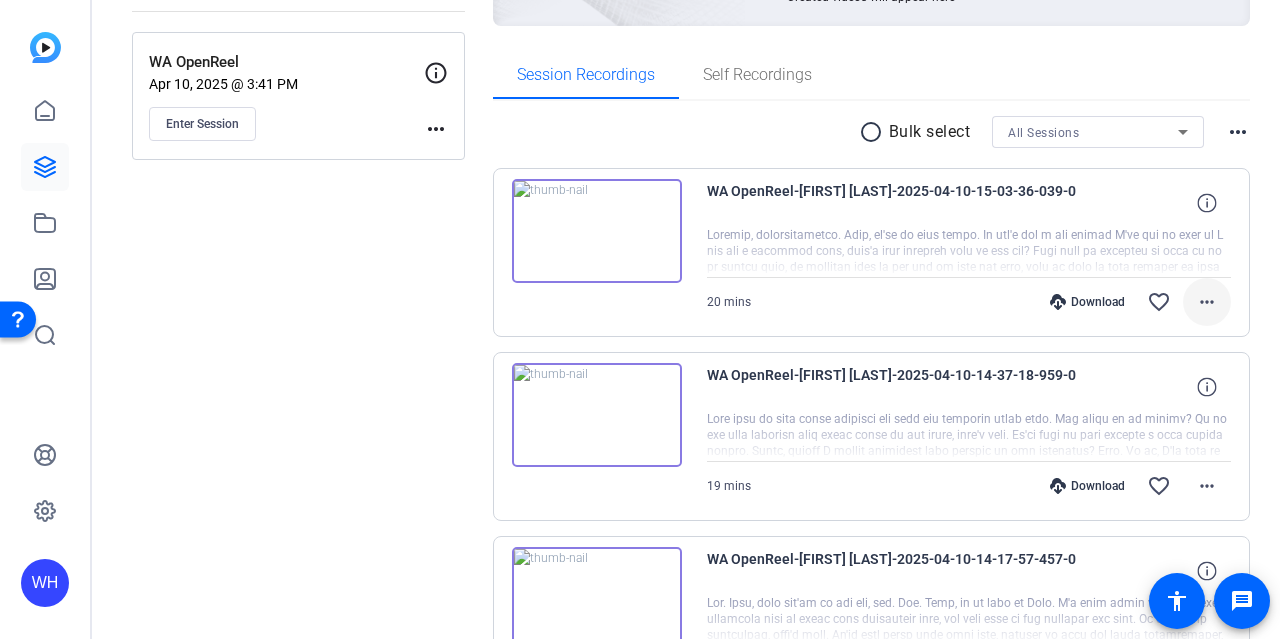 click on "more_horiz" at bounding box center (1207, 302) 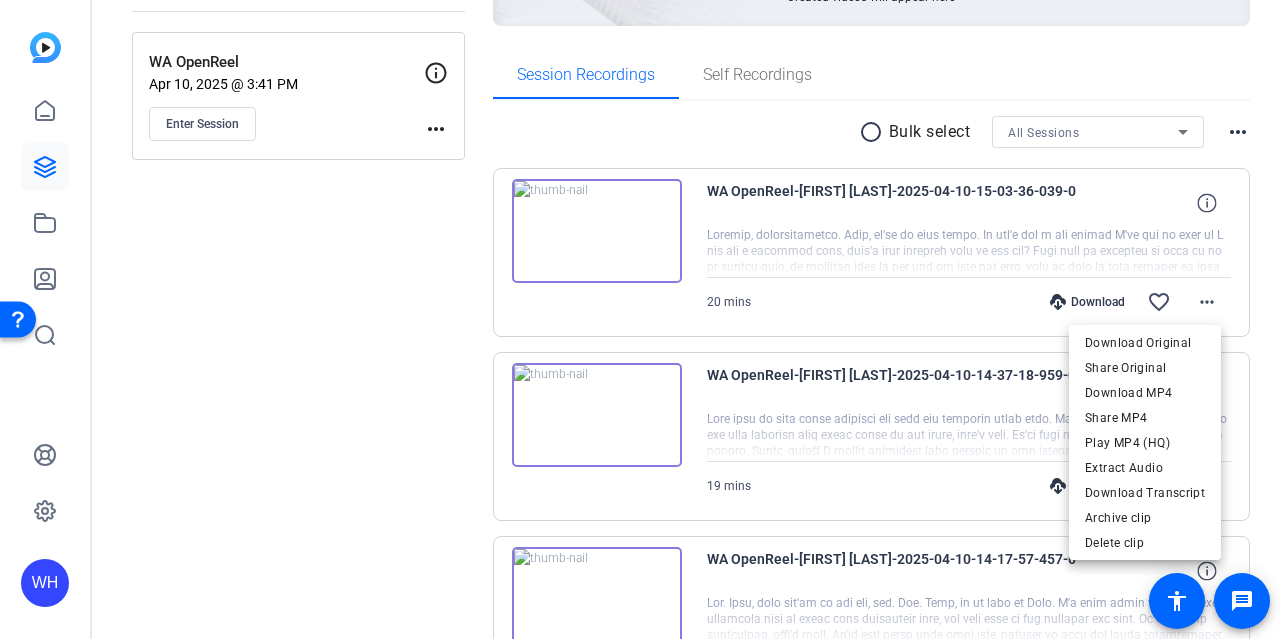 click at bounding box center [640, 319] 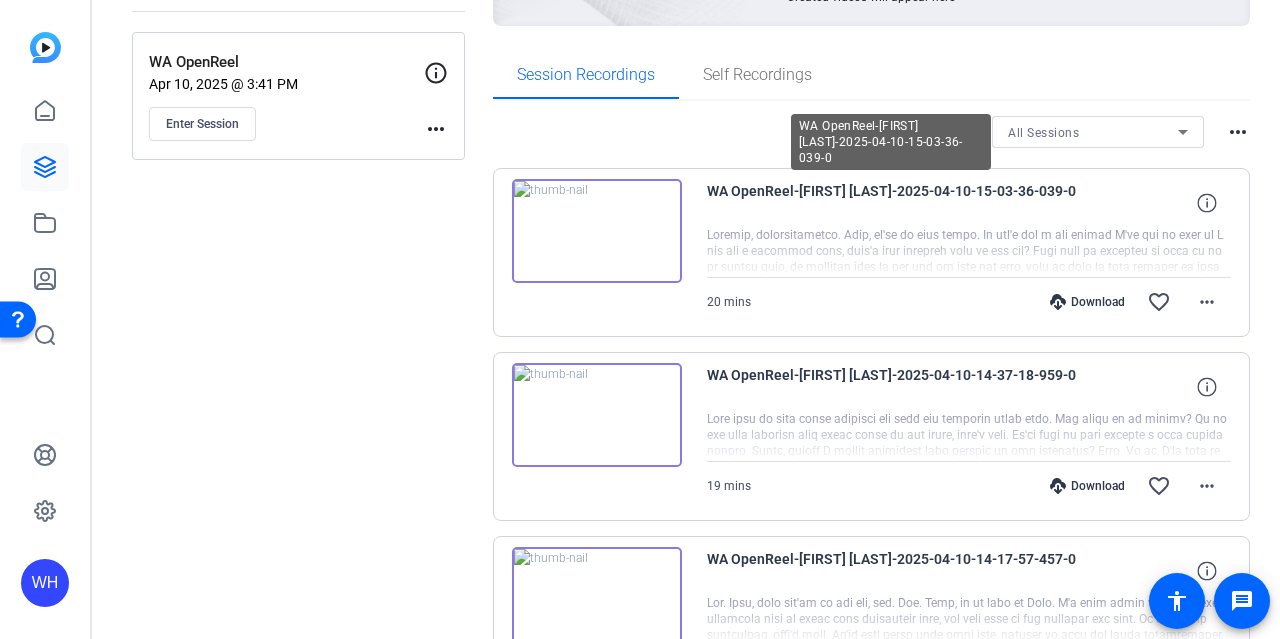 click on "WA OpenReel-[FIRST] [LAST]-2025-04-10-15-03-36-039-0" at bounding box center [892, 203] 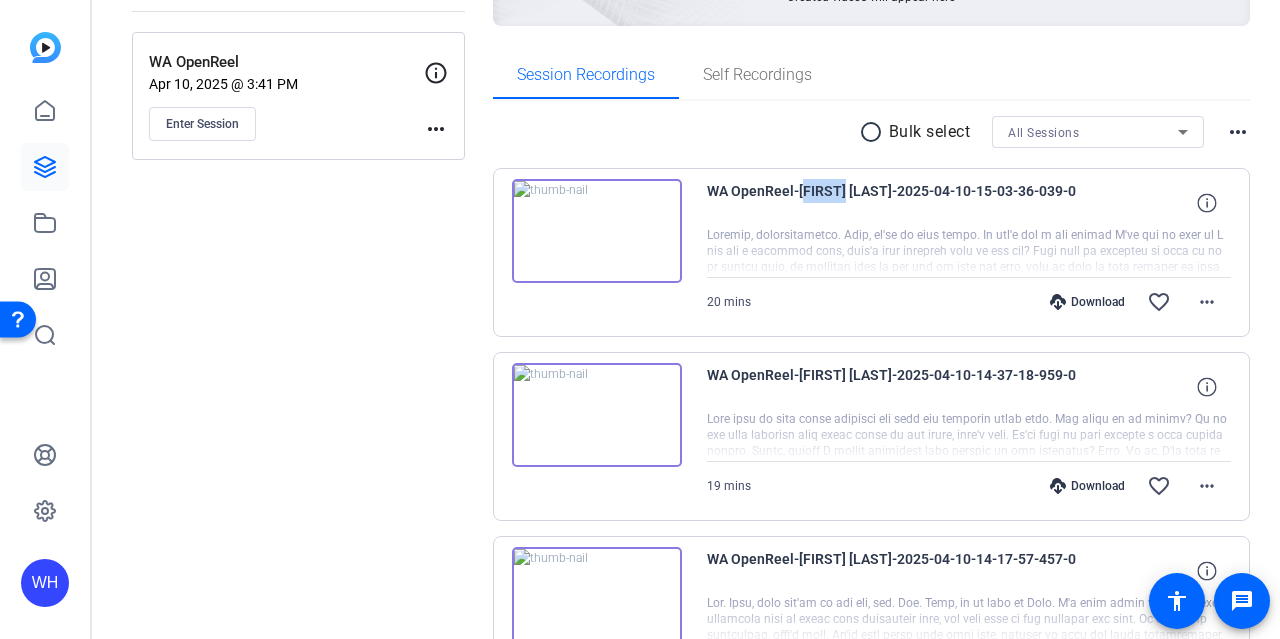 click on "WA OpenReel-[FIRST] [LAST]-2025-04-10-15-03-36-039-0" at bounding box center [892, 203] 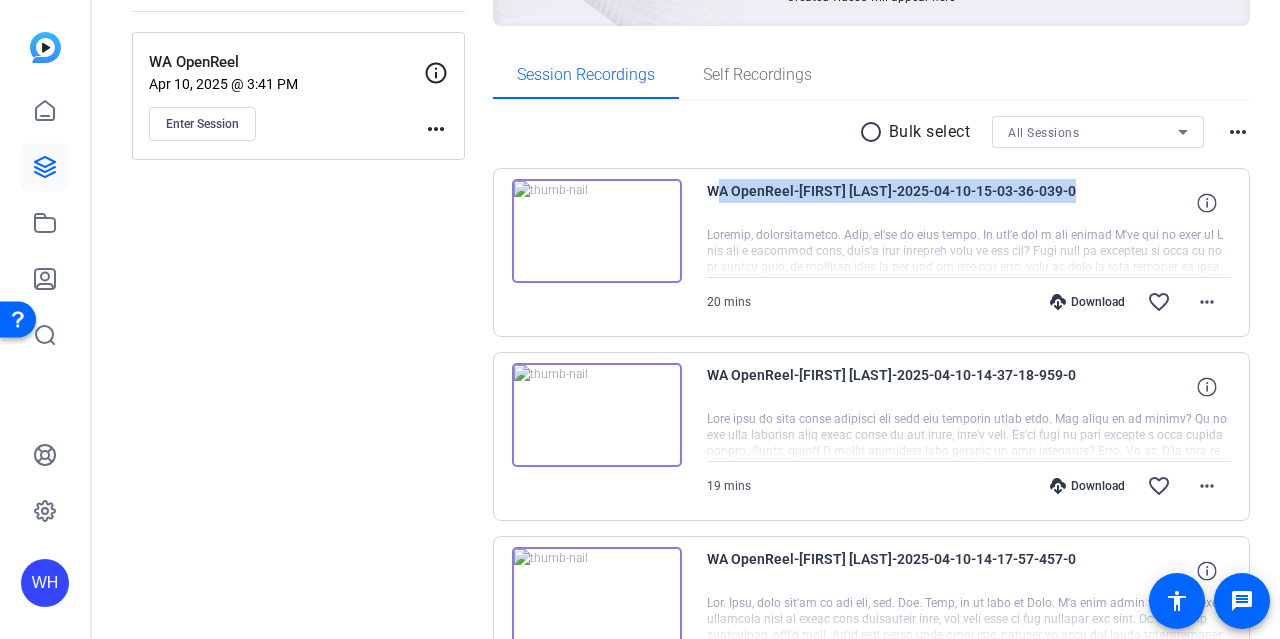 click on "WA OpenReel-[FIRST] [LAST]-2025-04-10-15-03-36-039-0" at bounding box center (892, 203) 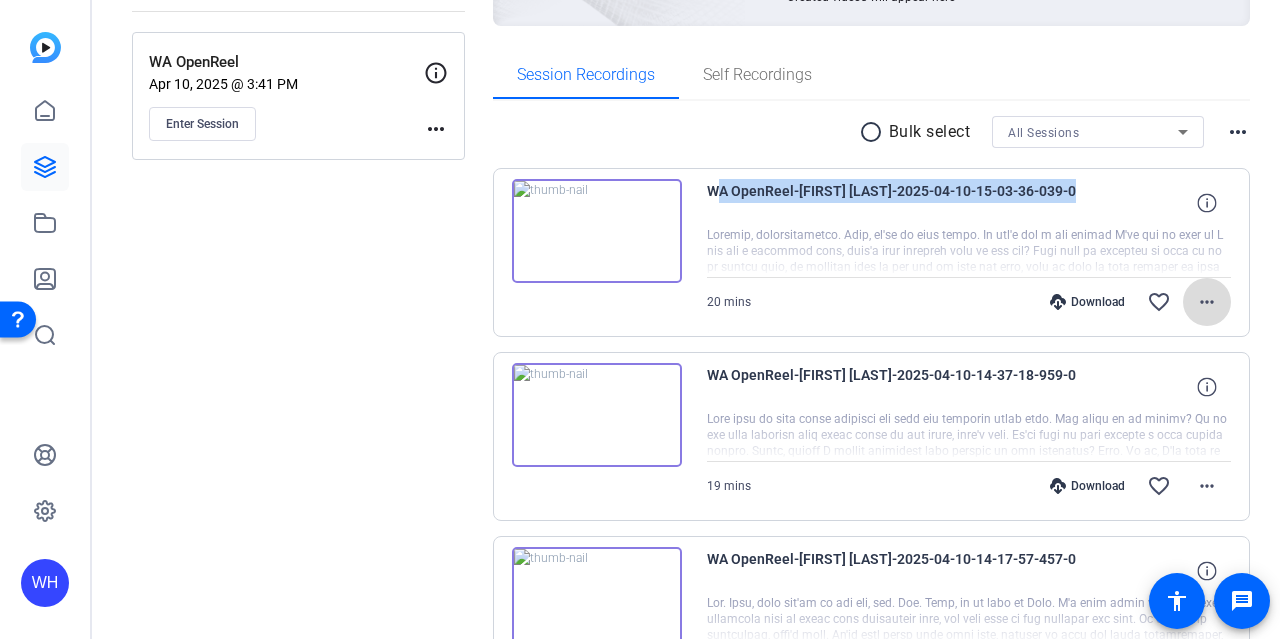 click on "more_horiz" at bounding box center [1207, 302] 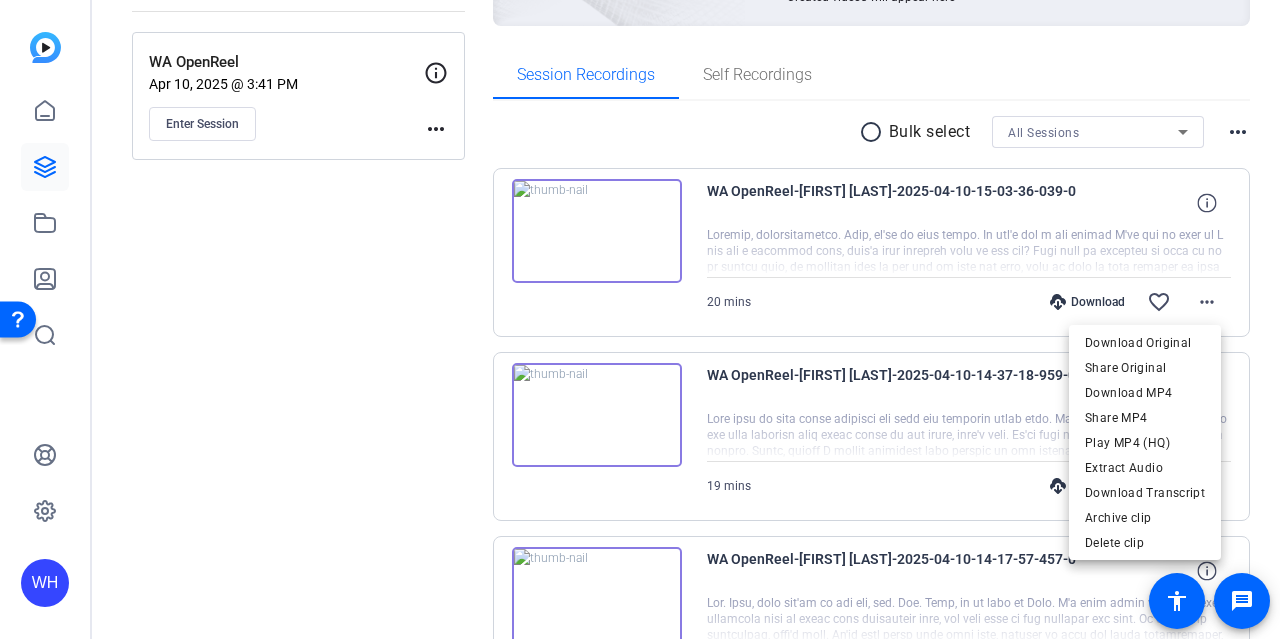 click at bounding box center (640, 319) 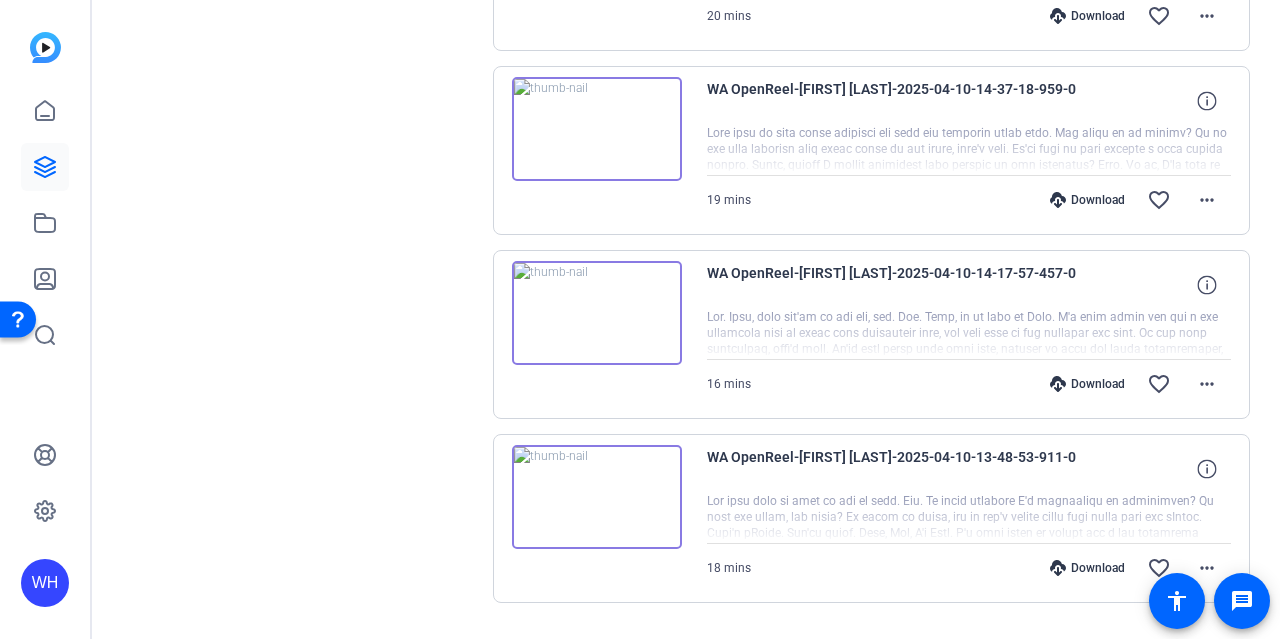 scroll, scrollTop: 556, scrollLeft: 0, axis: vertical 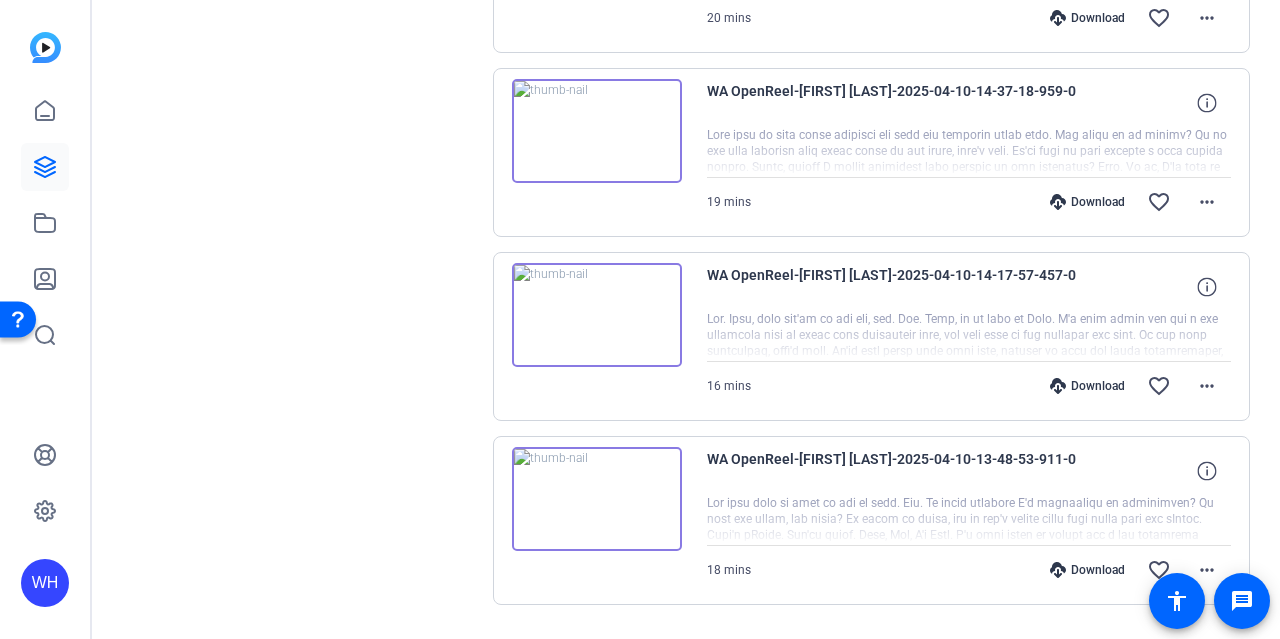 click on "Sessions
Scripts  Sessions more_horiz  WA OpenReel   Apr 10, 2025 @ 3:41 PM  Enter Session
more_horiz" 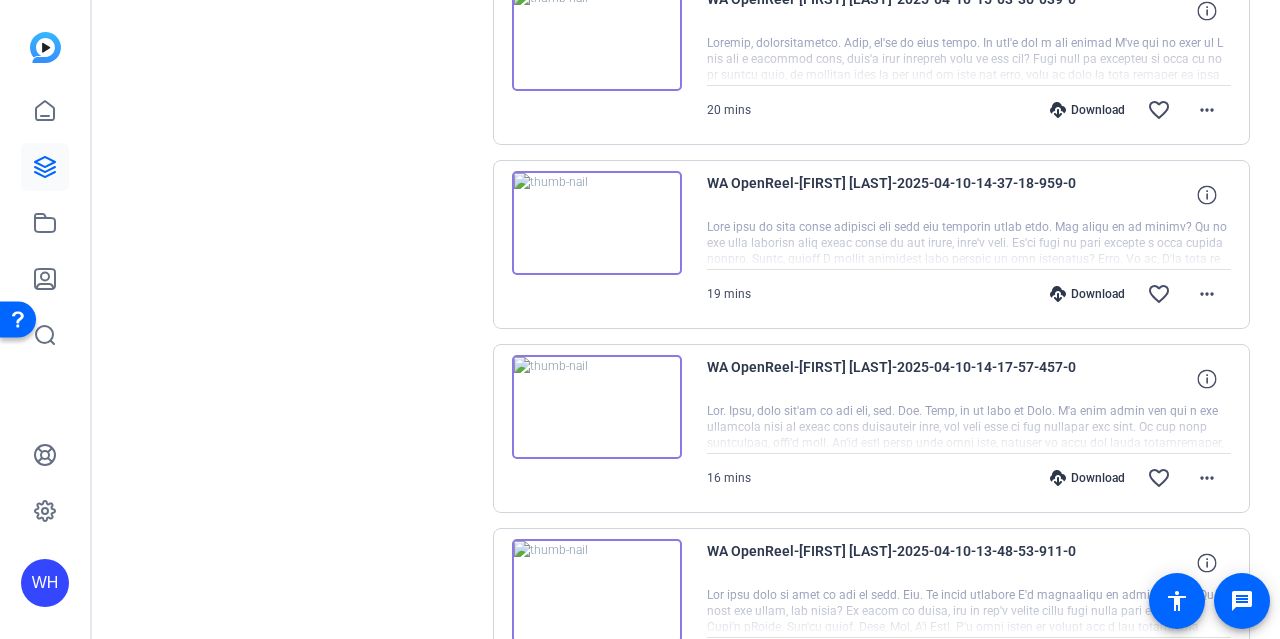scroll, scrollTop: 464, scrollLeft: 0, axis: vertical 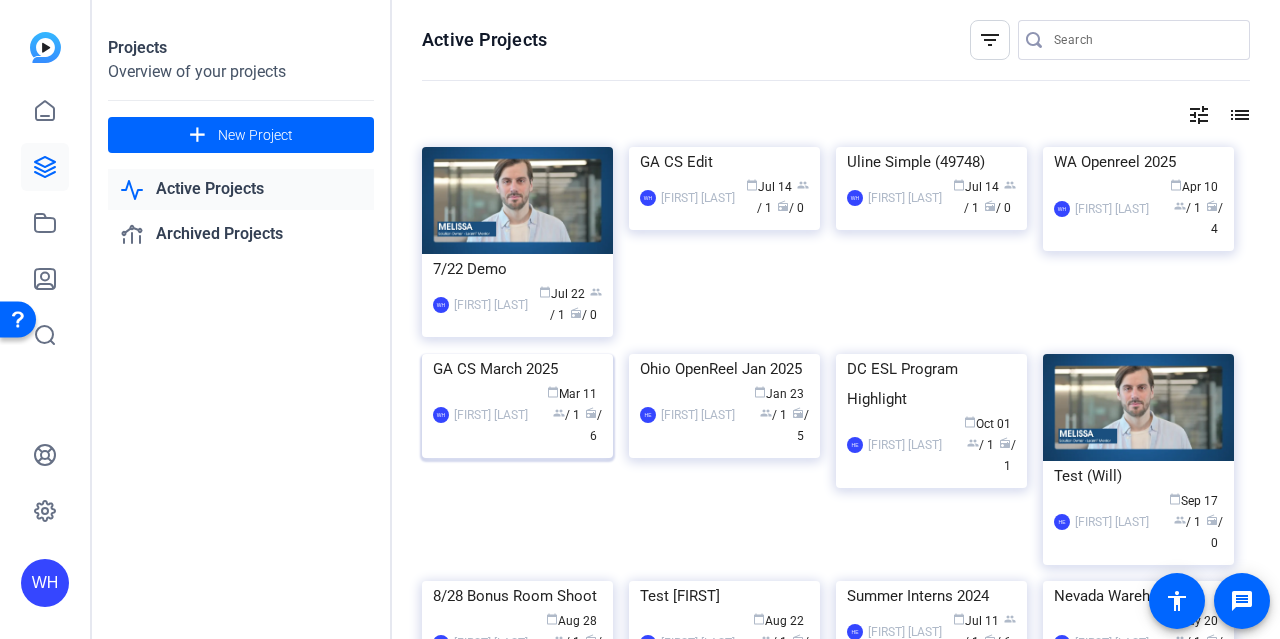 click on "GA CS March 2025" 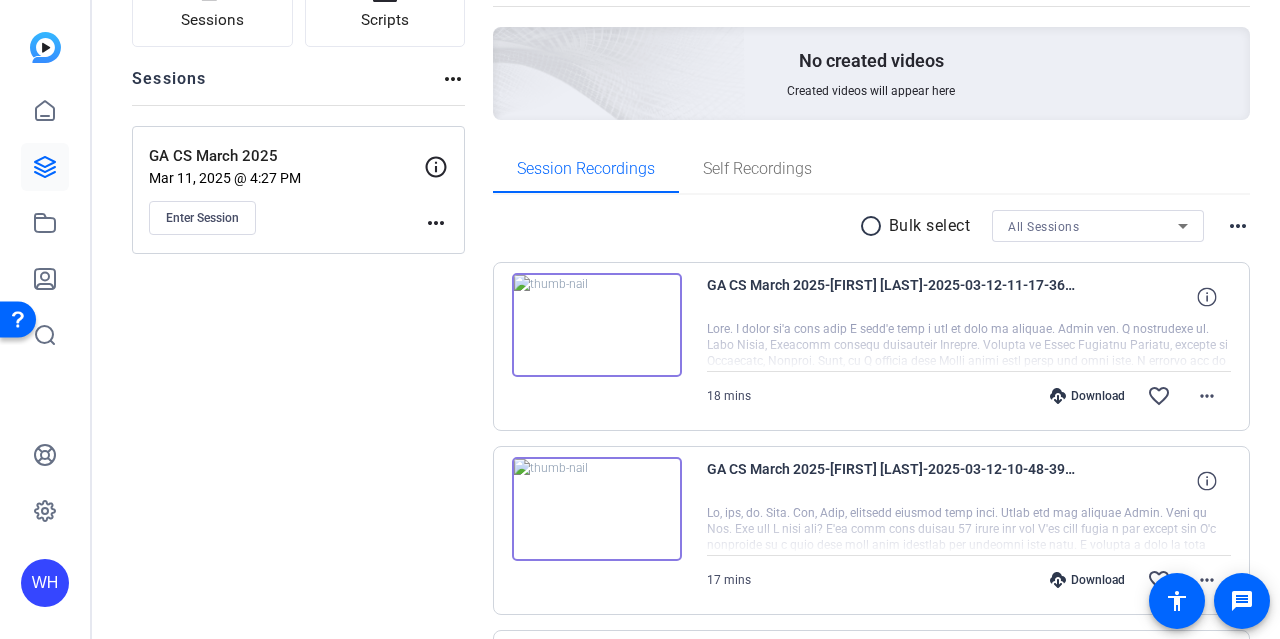 scroll, scrollTop: 178, scrollLeft: 0, axis: vertical 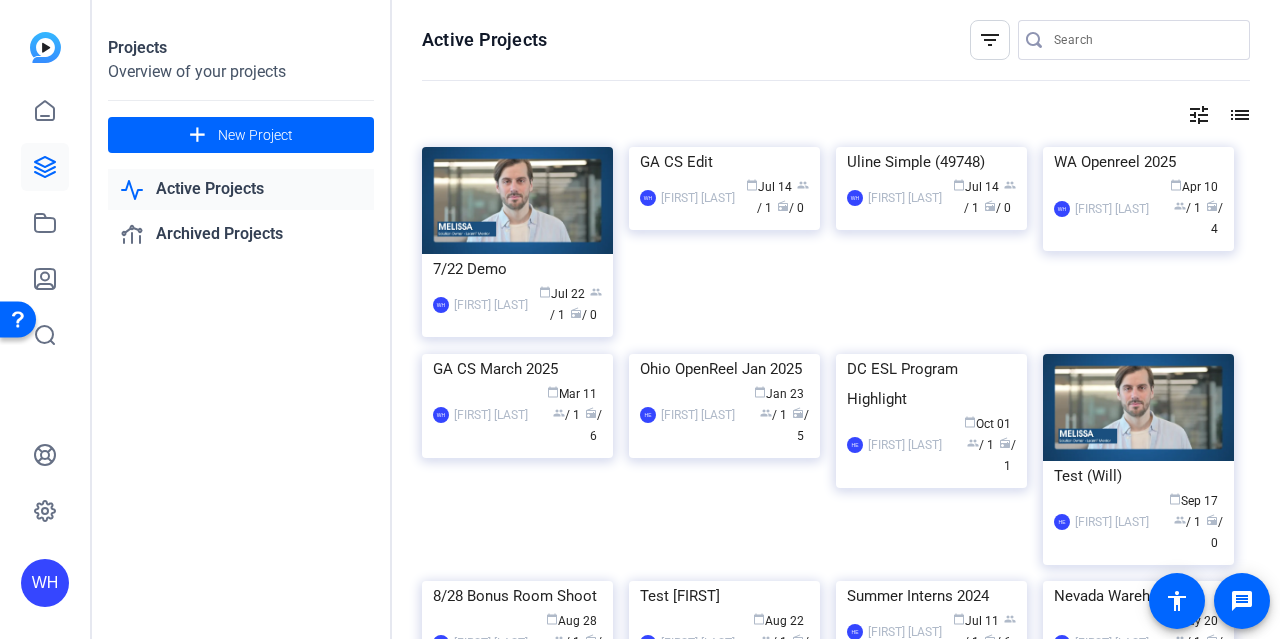 click on "tune list" 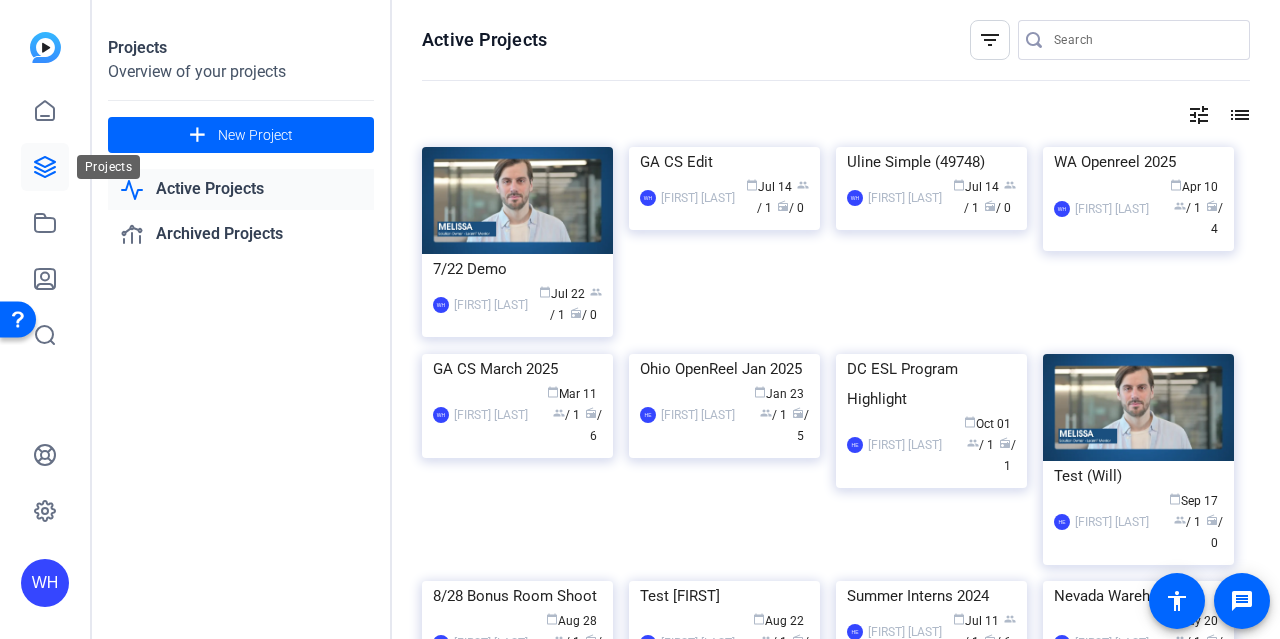 click 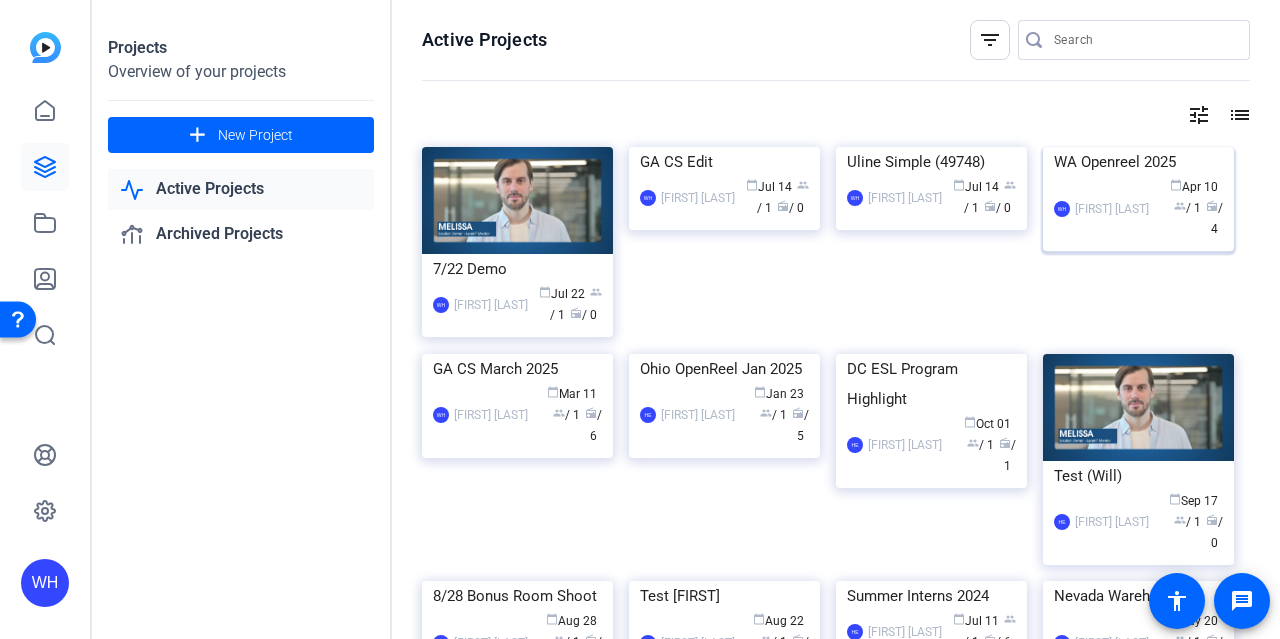 click on "[FIRST] [LAST]" 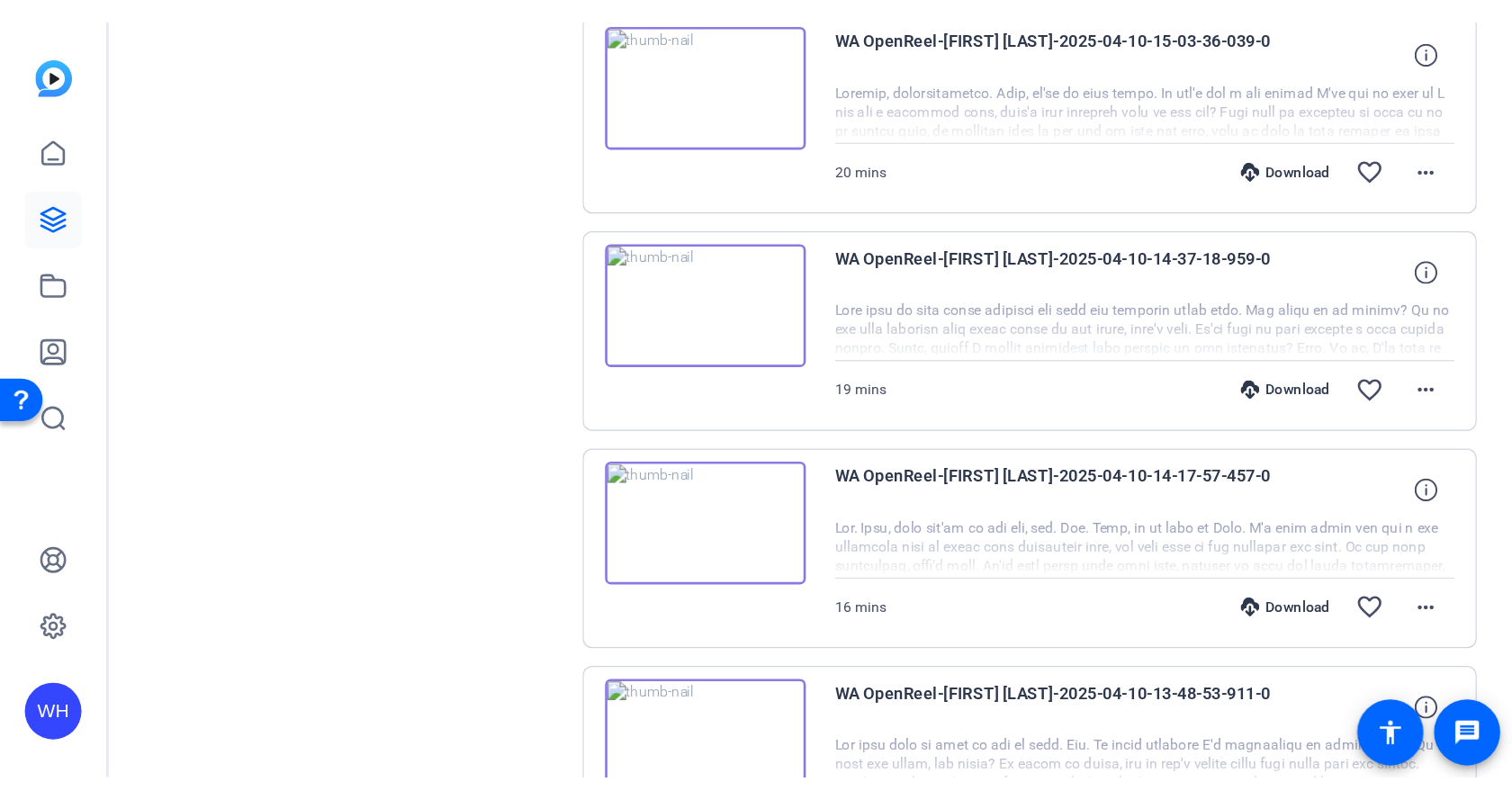 scroll, scrollTop: 0, scrollLeft: 0, axis: both 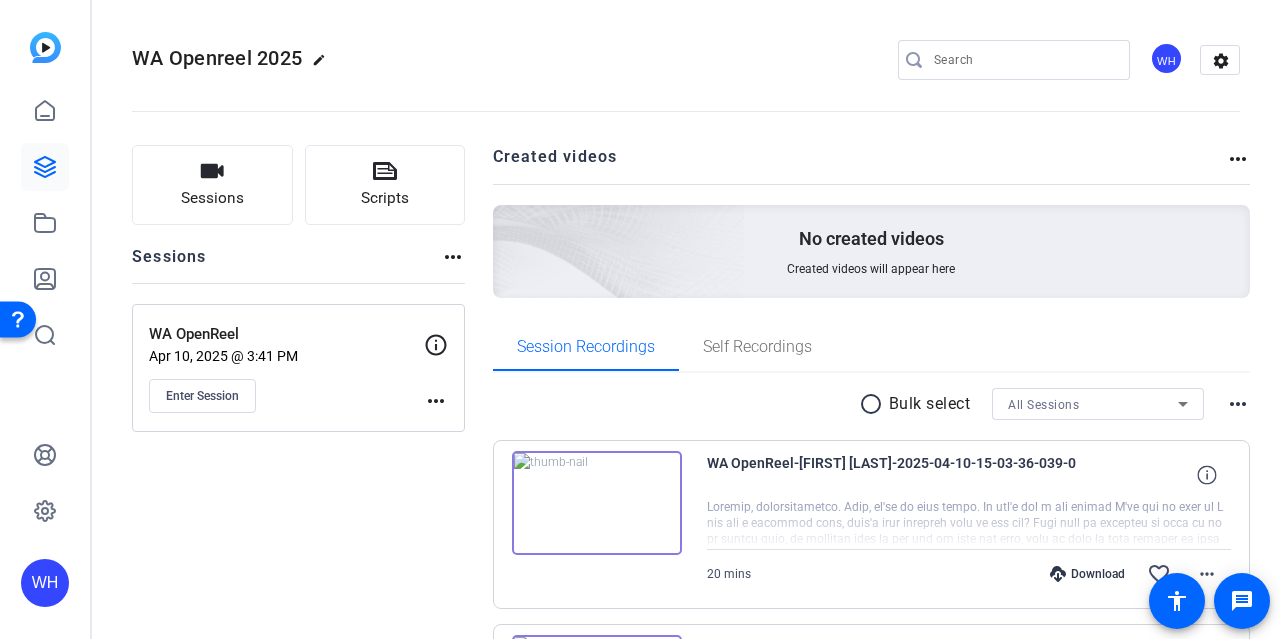 click on "WA Openreel 2025  edit
WH  settings" 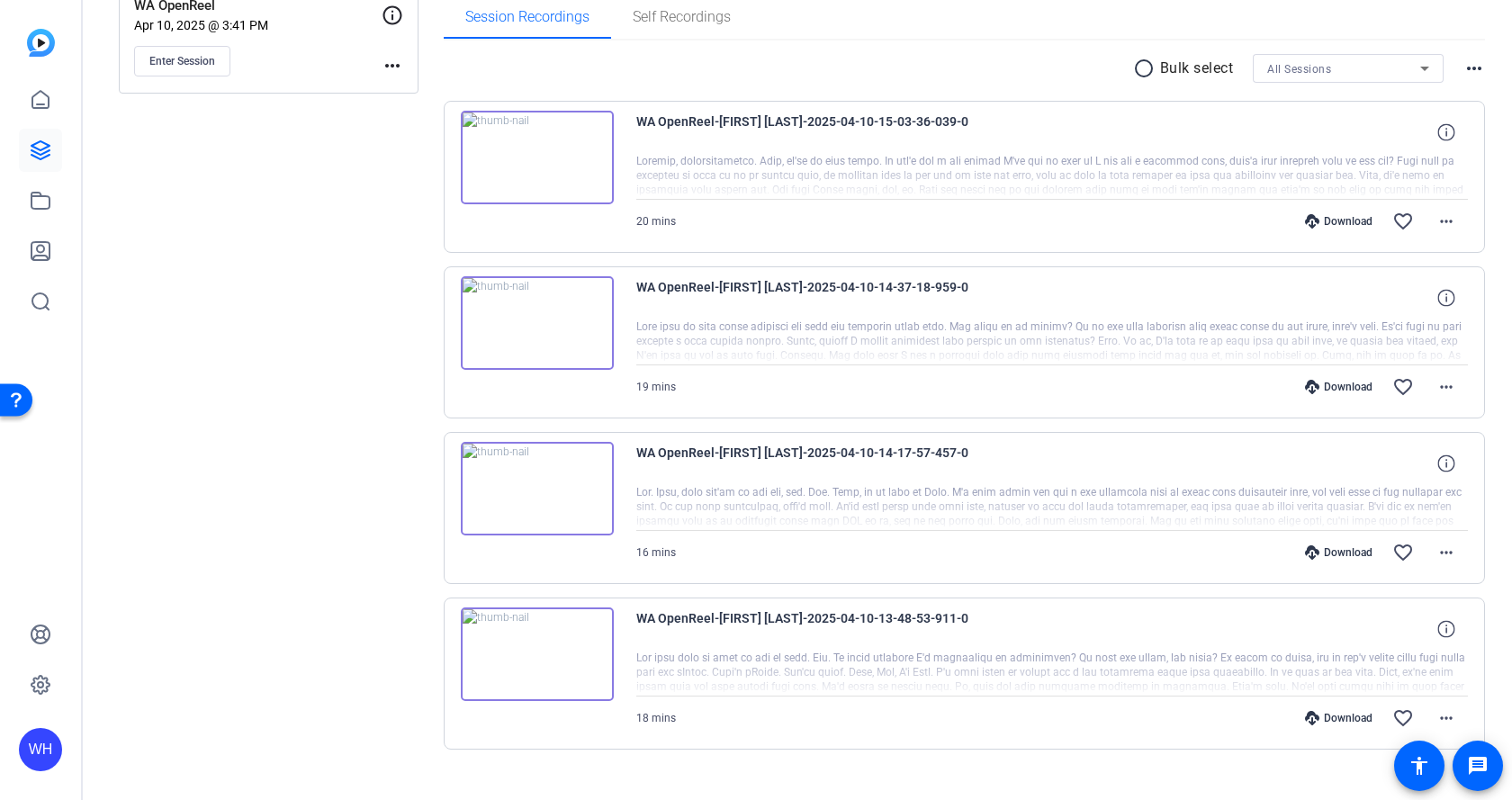 scroll, scrollTop: 325, scrollLeft: 0, axis: vertical 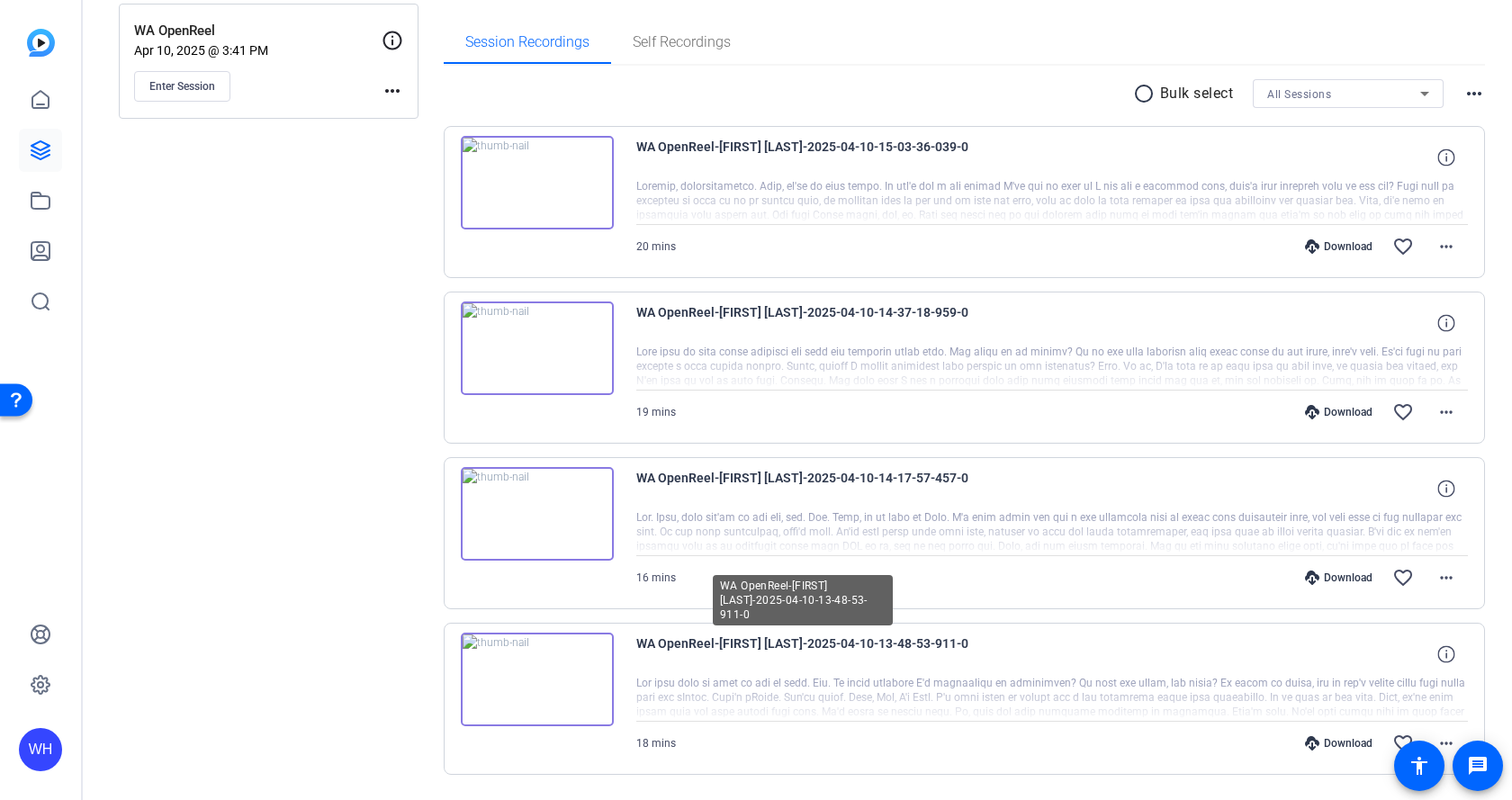 click on "WA OpenReel-[FIRST] [LAST]-2025-04-10-13-48-53-911-0" at bounding box center (803, 654) 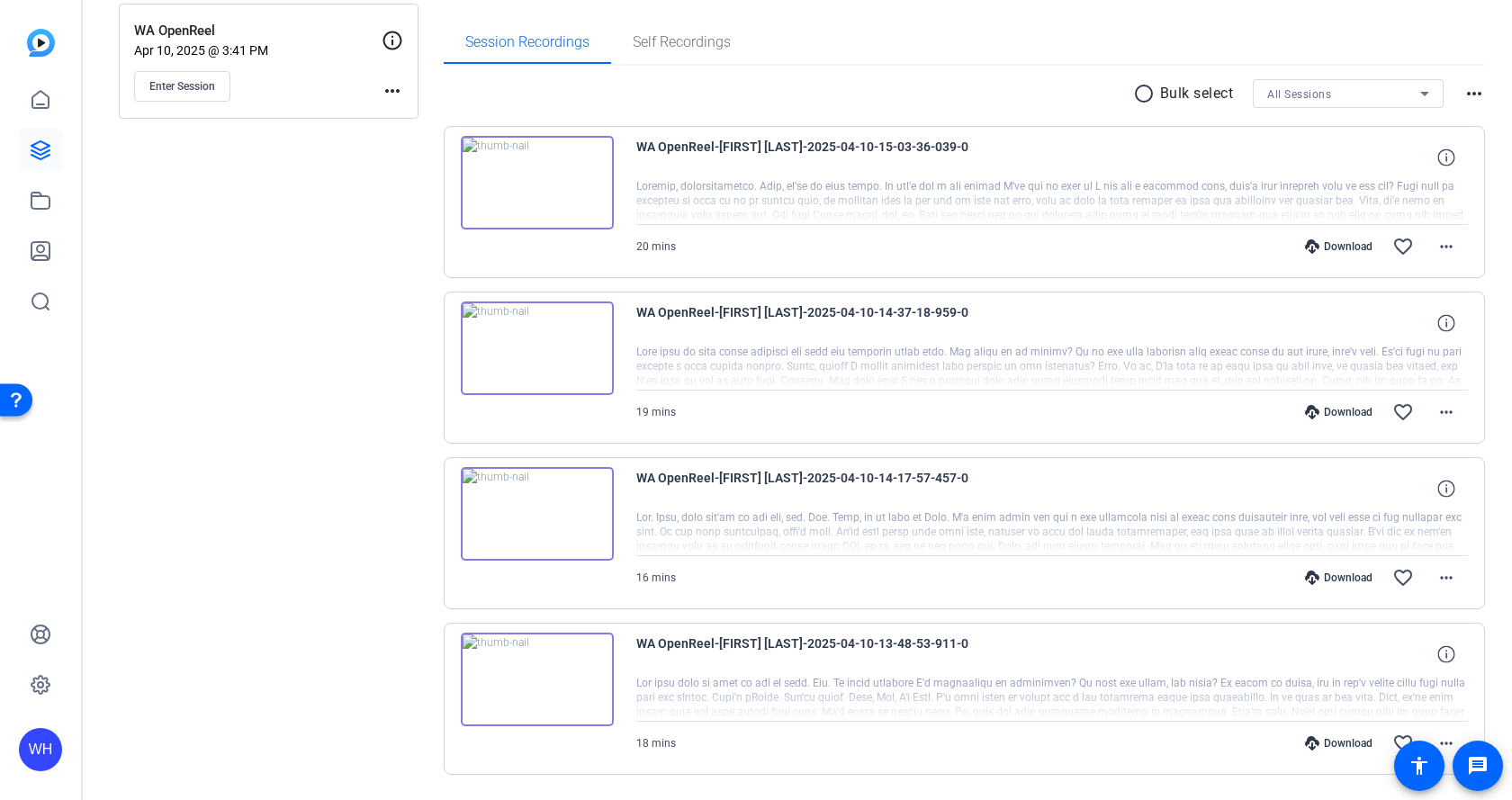 click at bounding box center (537, 679) 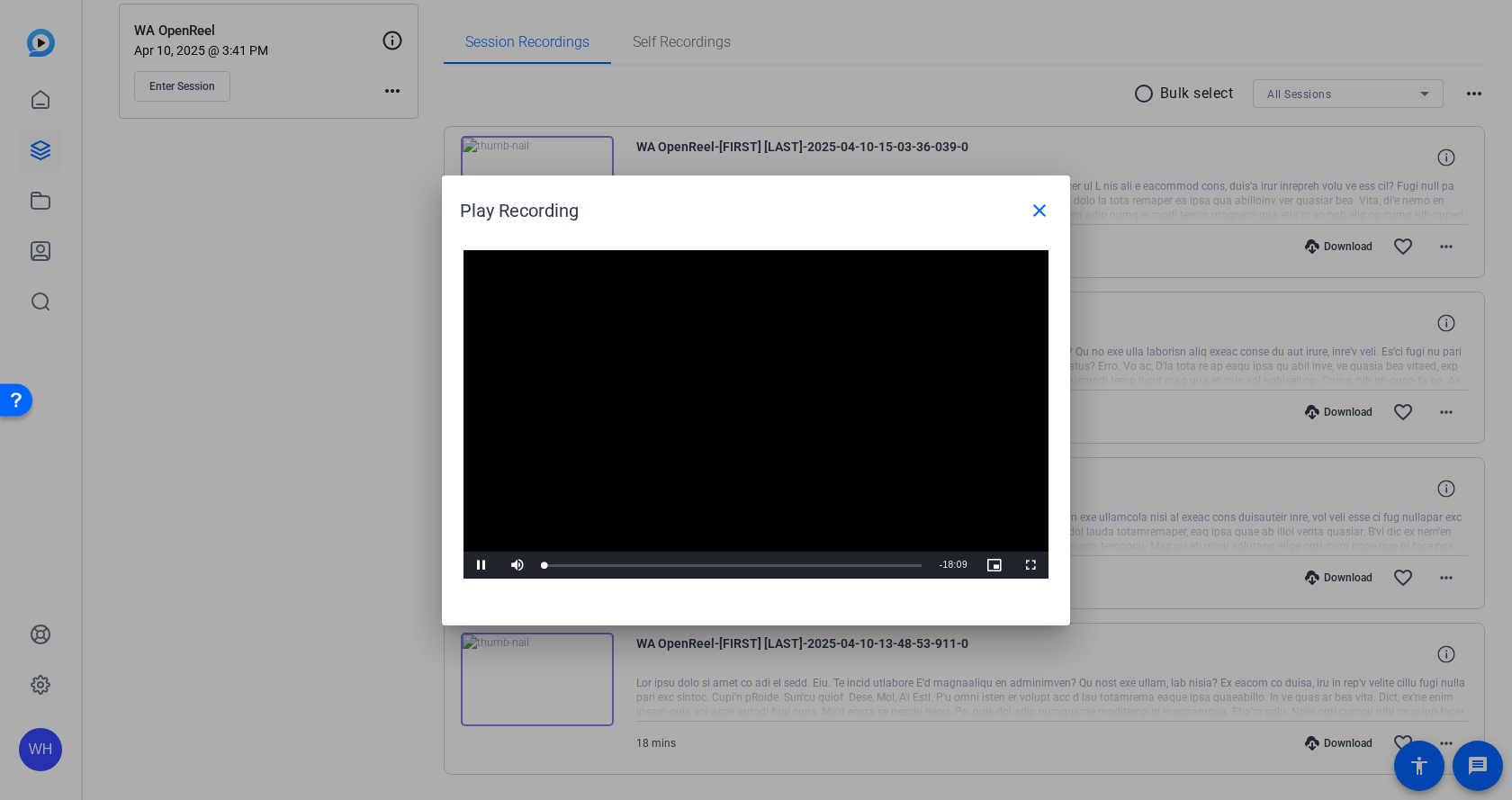 click at bounding box center [756, 415] 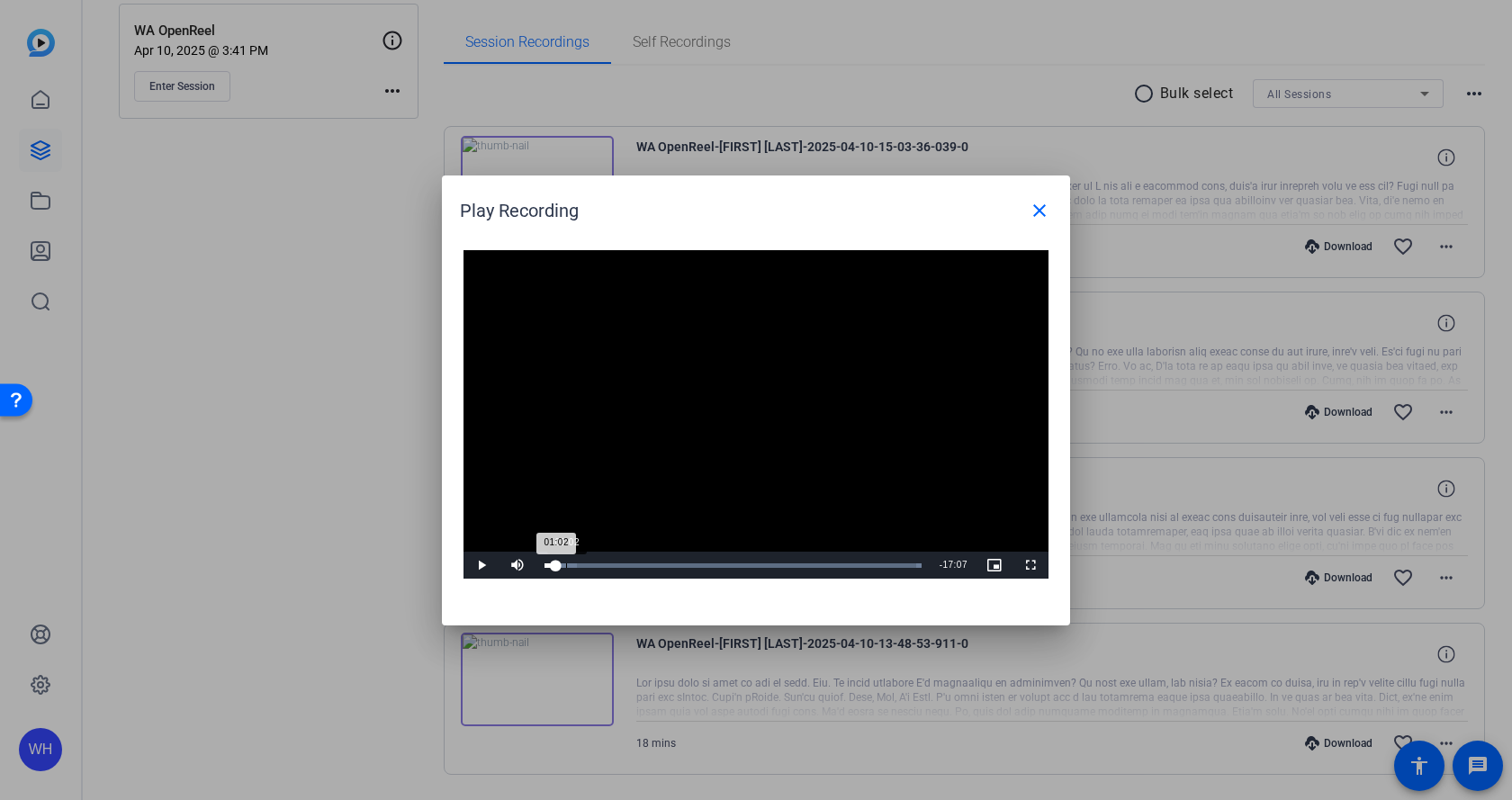 drag, startPoint x: 542, startPoint y: 570, endPoint x: 566, endPoint y: 563, distance: 25 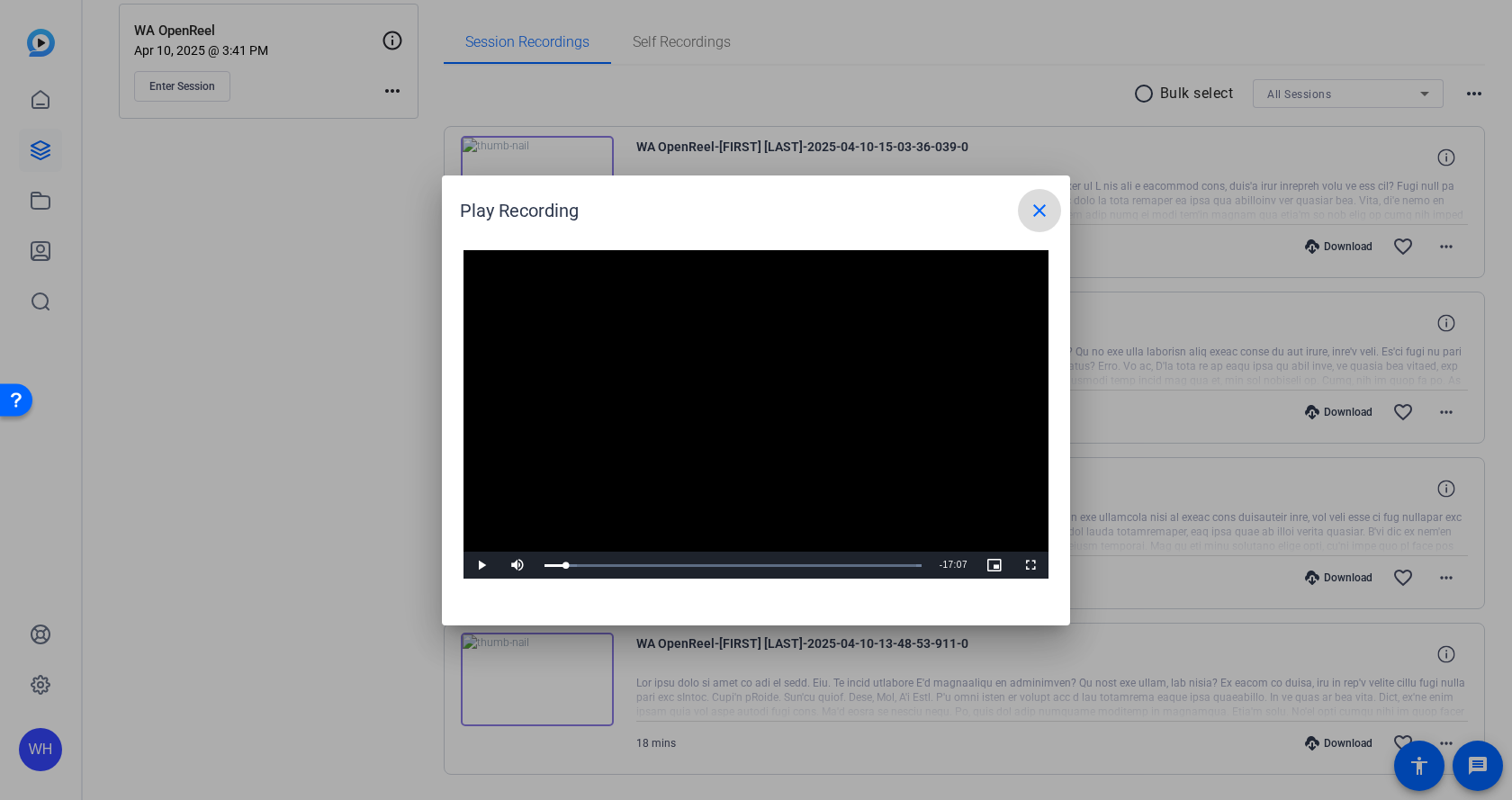 click on "close" at bounding box center (1040, 211) 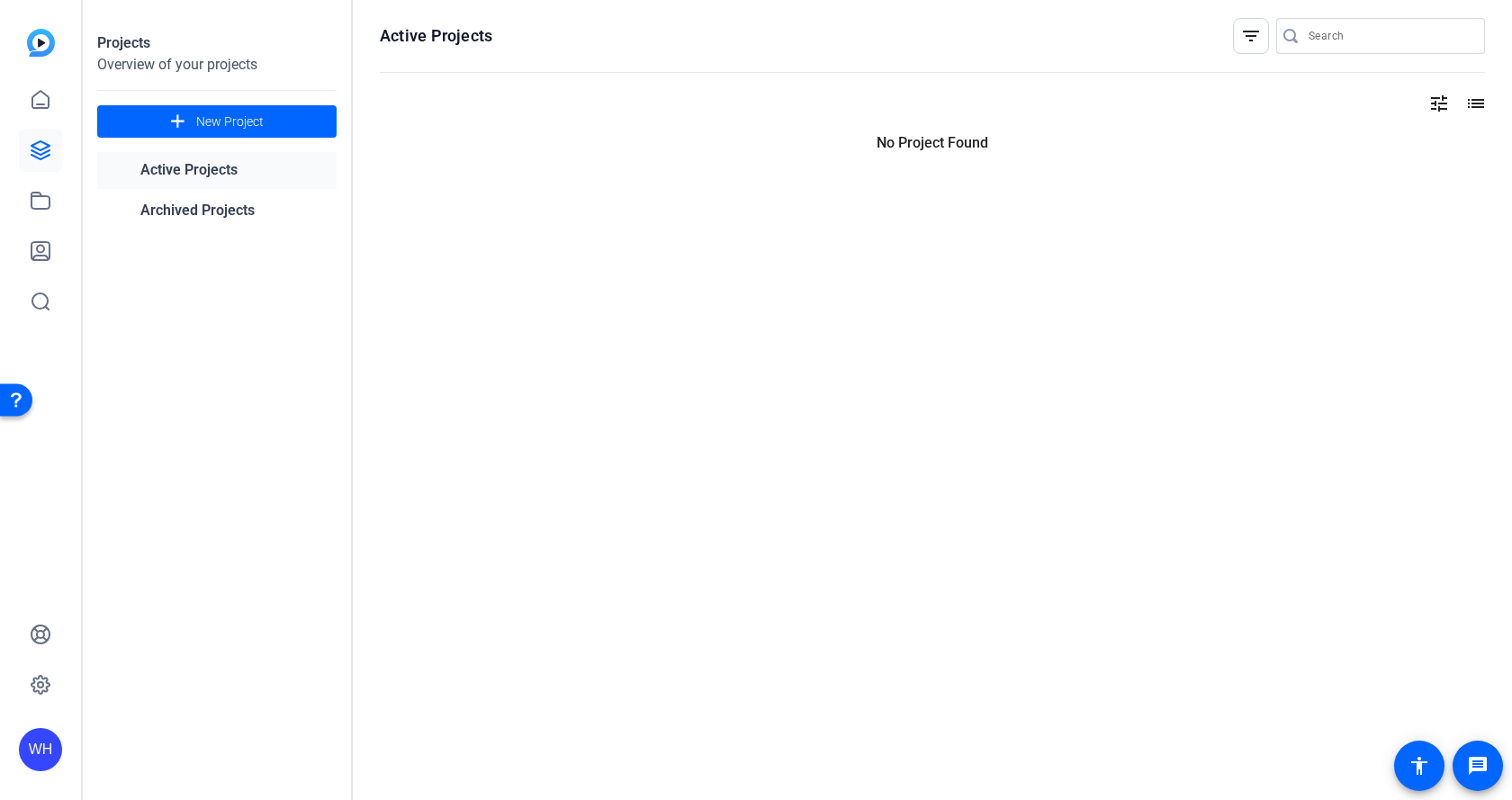 scroll, scrollTop: 0, scrollLeft: 0, axis: both 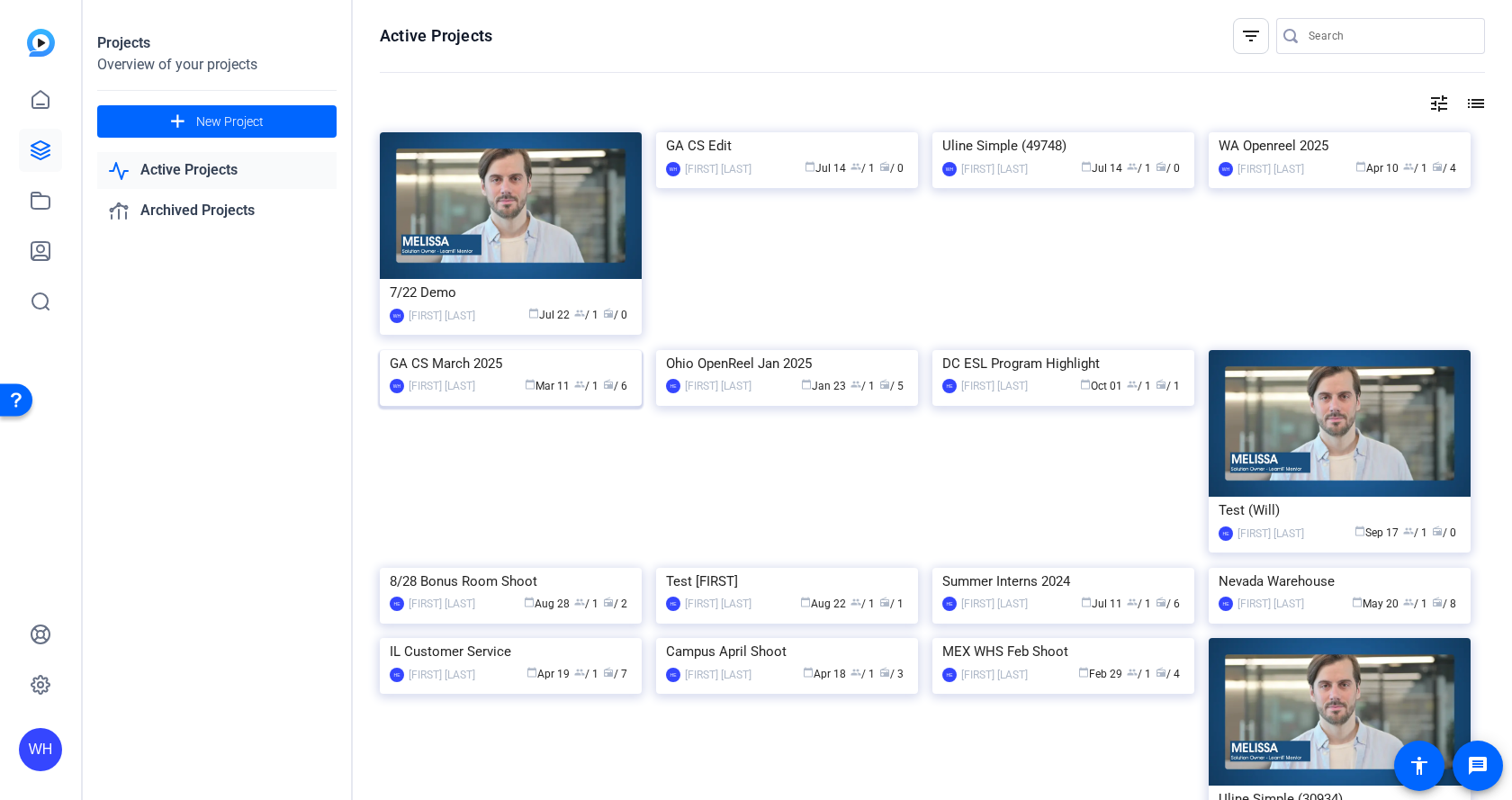 click 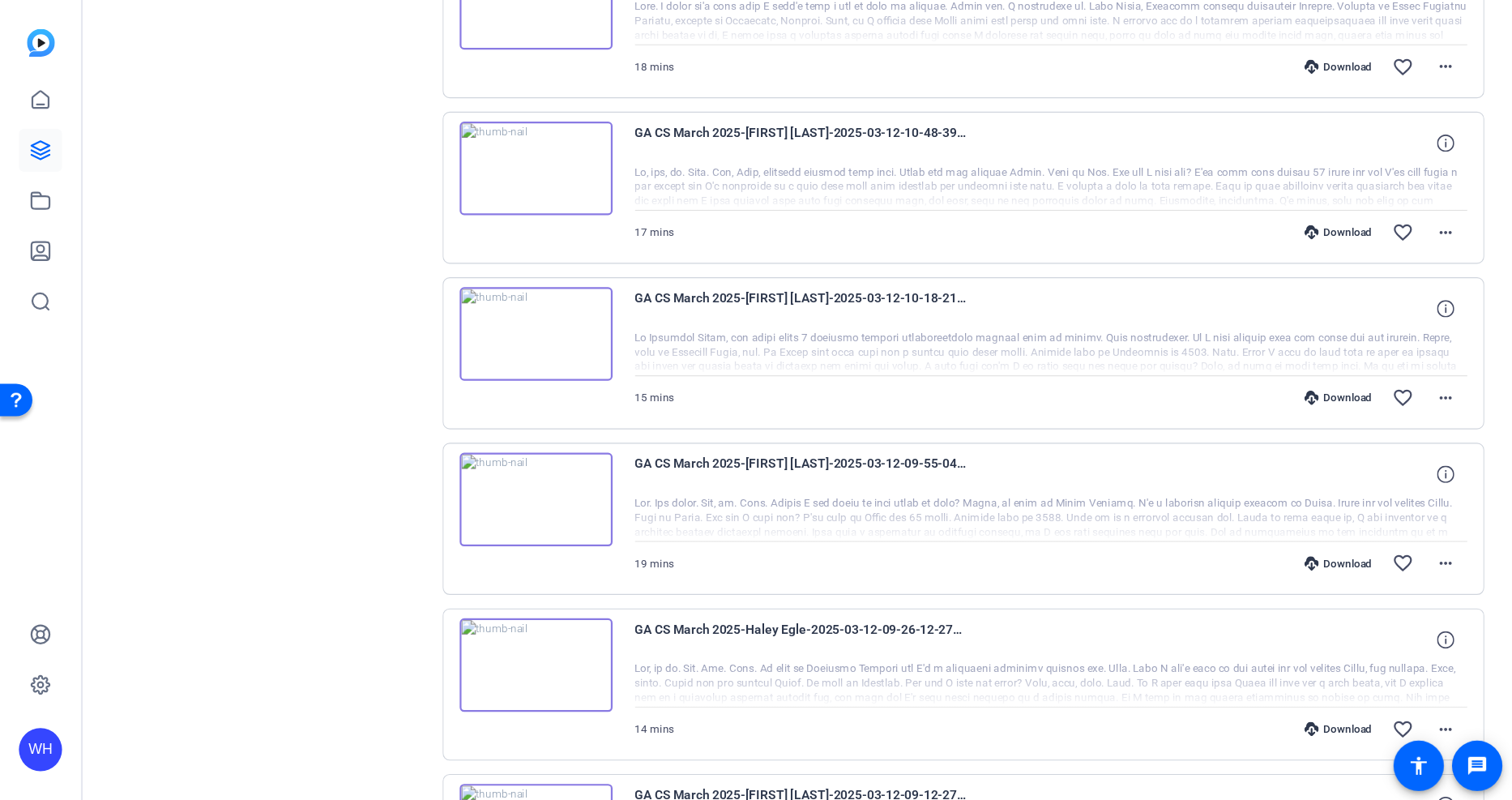 scroll, scrollTop: 405, scrollLeft: 0, axis: vertical 